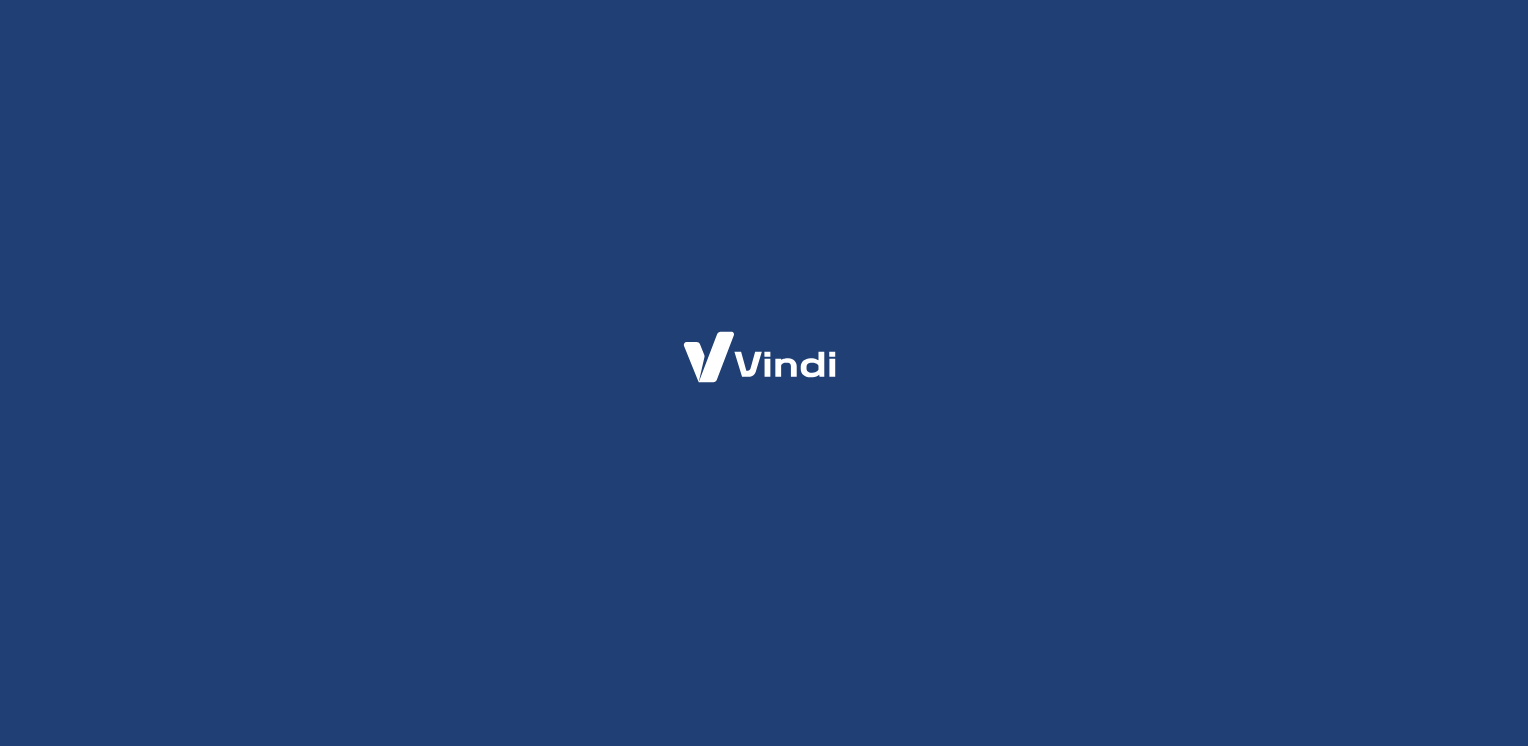 scroll, scrollTop: 0, scrollLeft: 0, axis: both 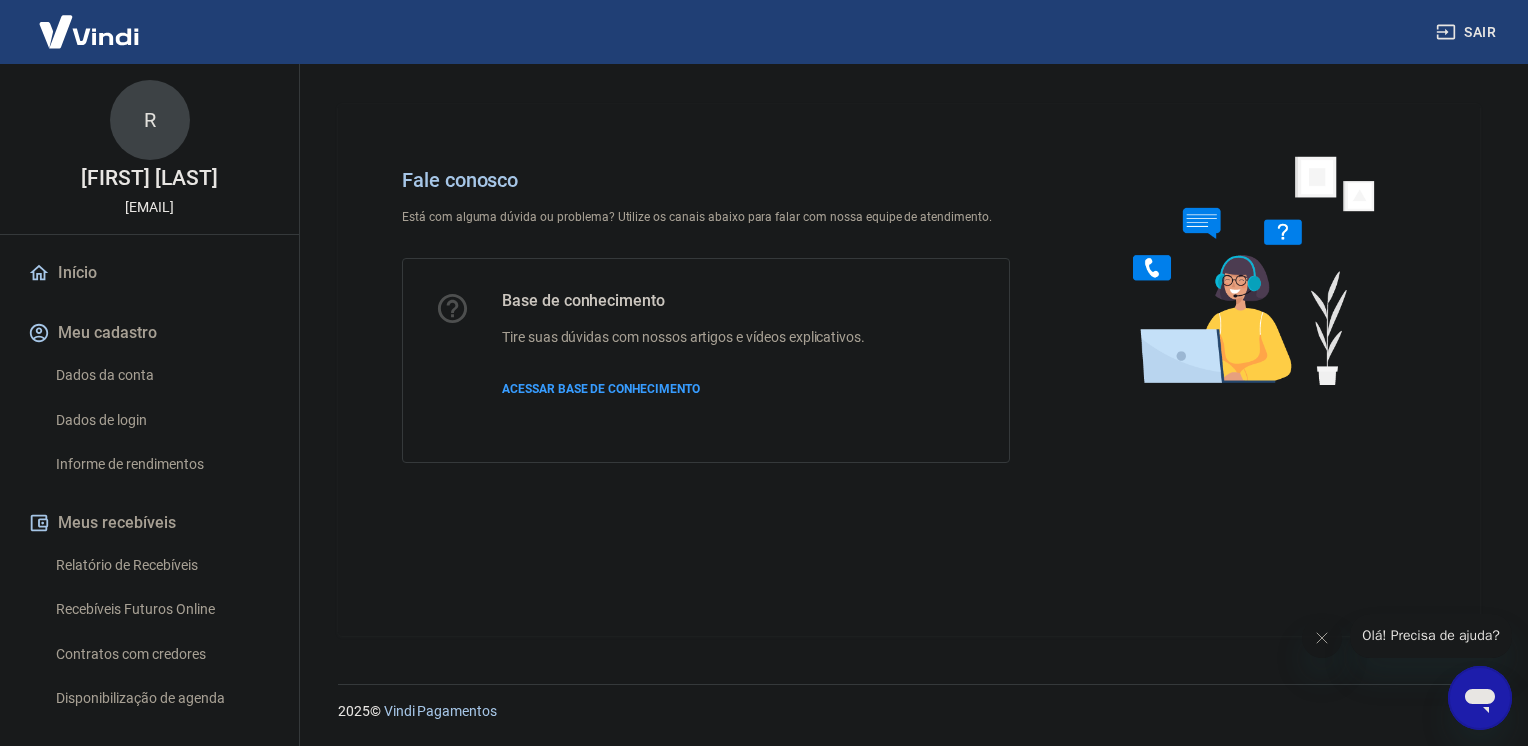 click 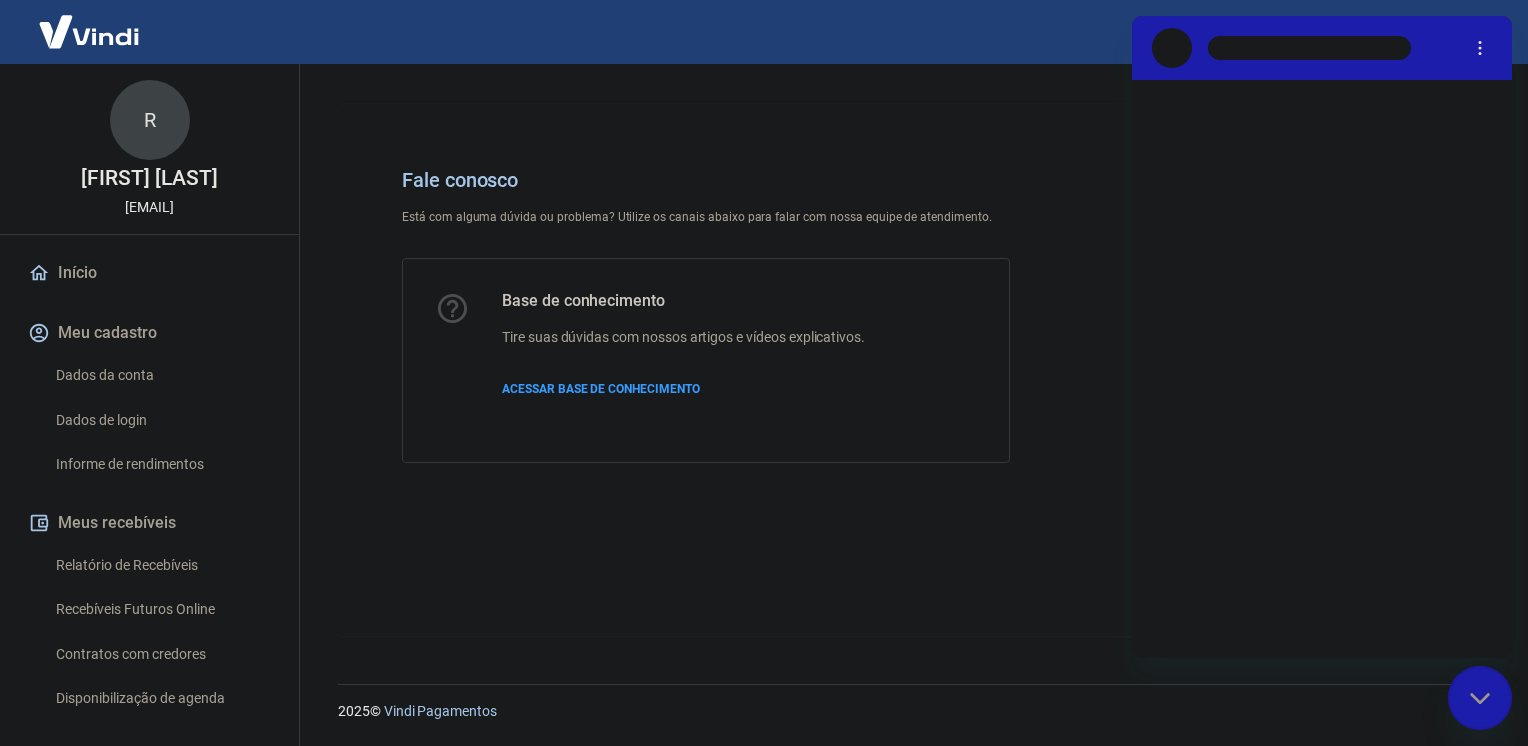 scroll, scrollTop: 0, scrollLeft: 0, axis: both 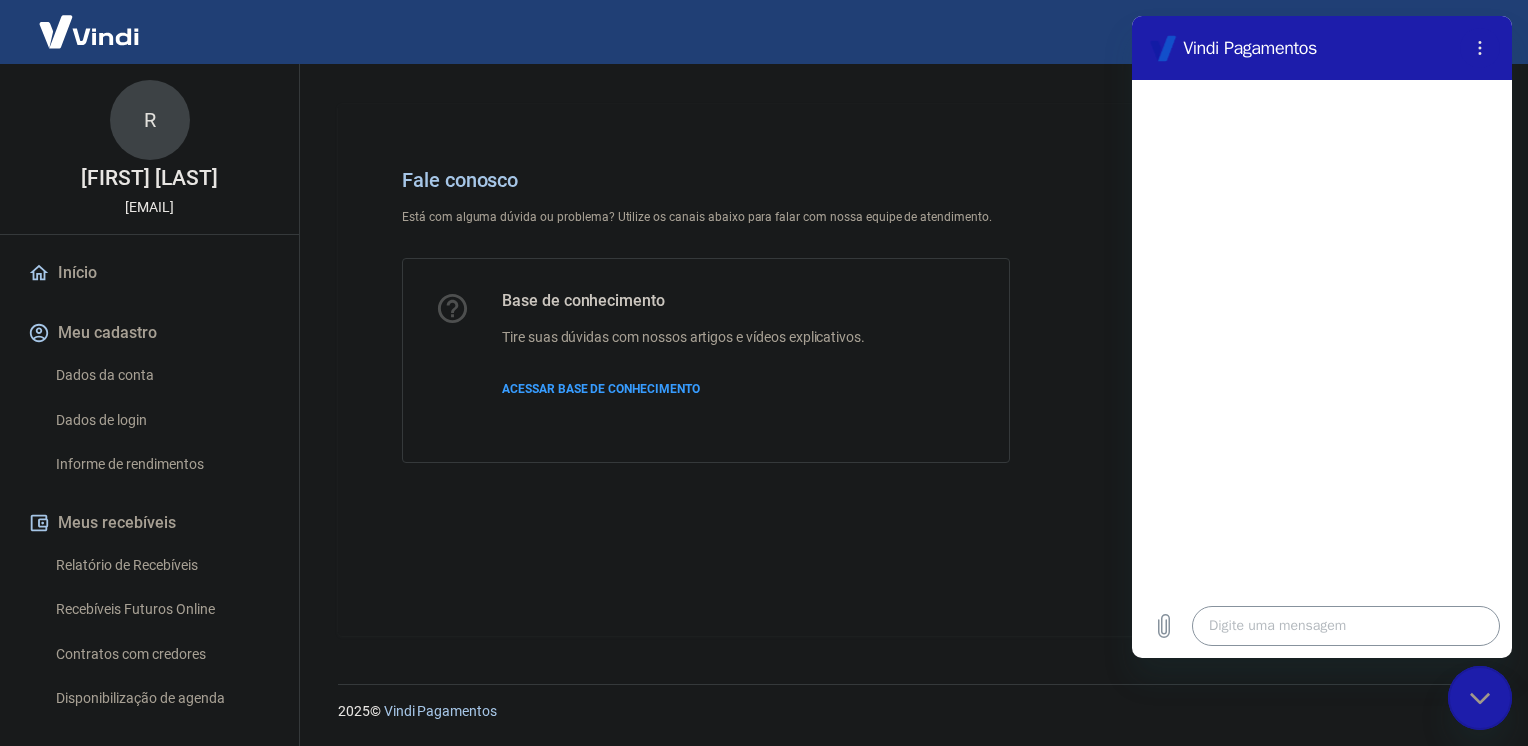 click at bounding box center [1346, 626] 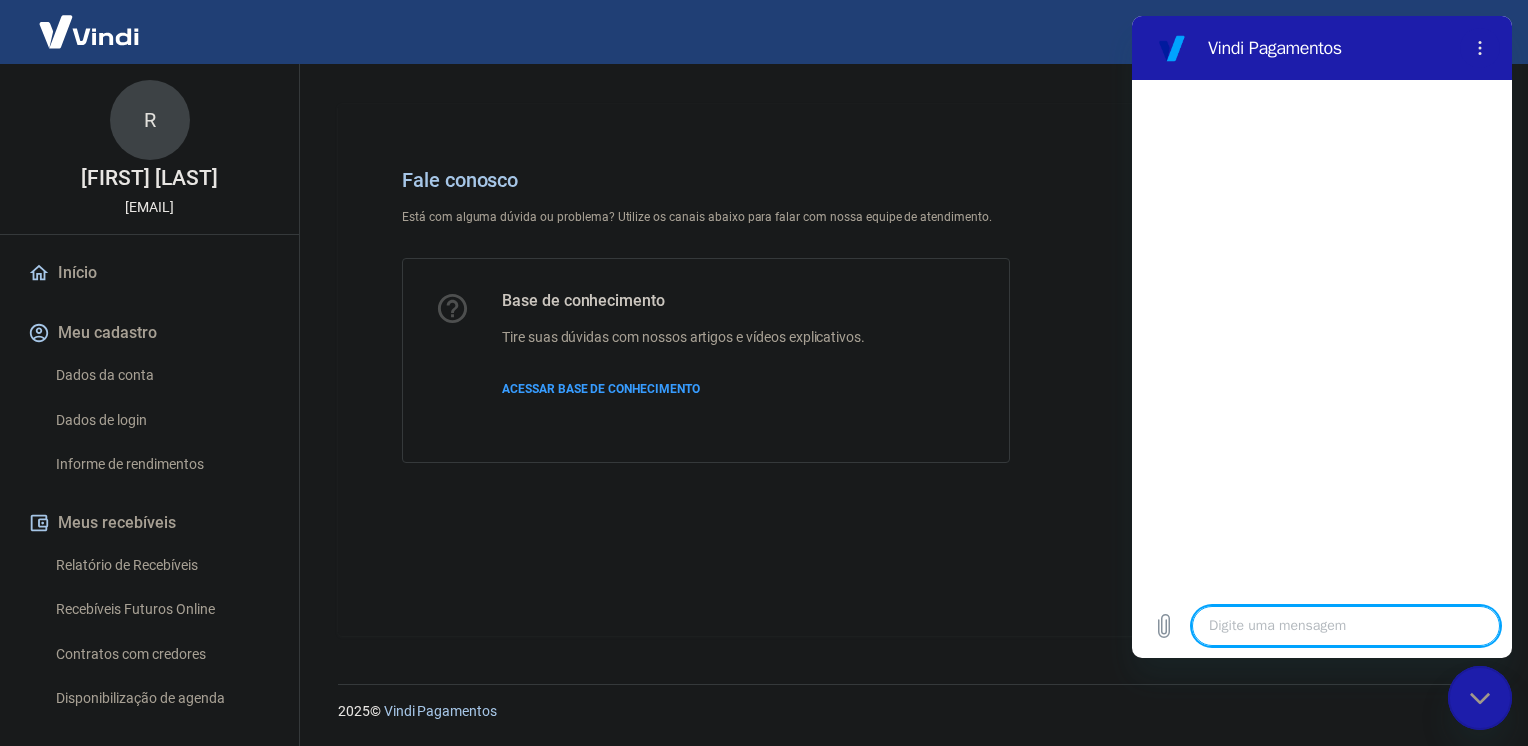 type on "G" 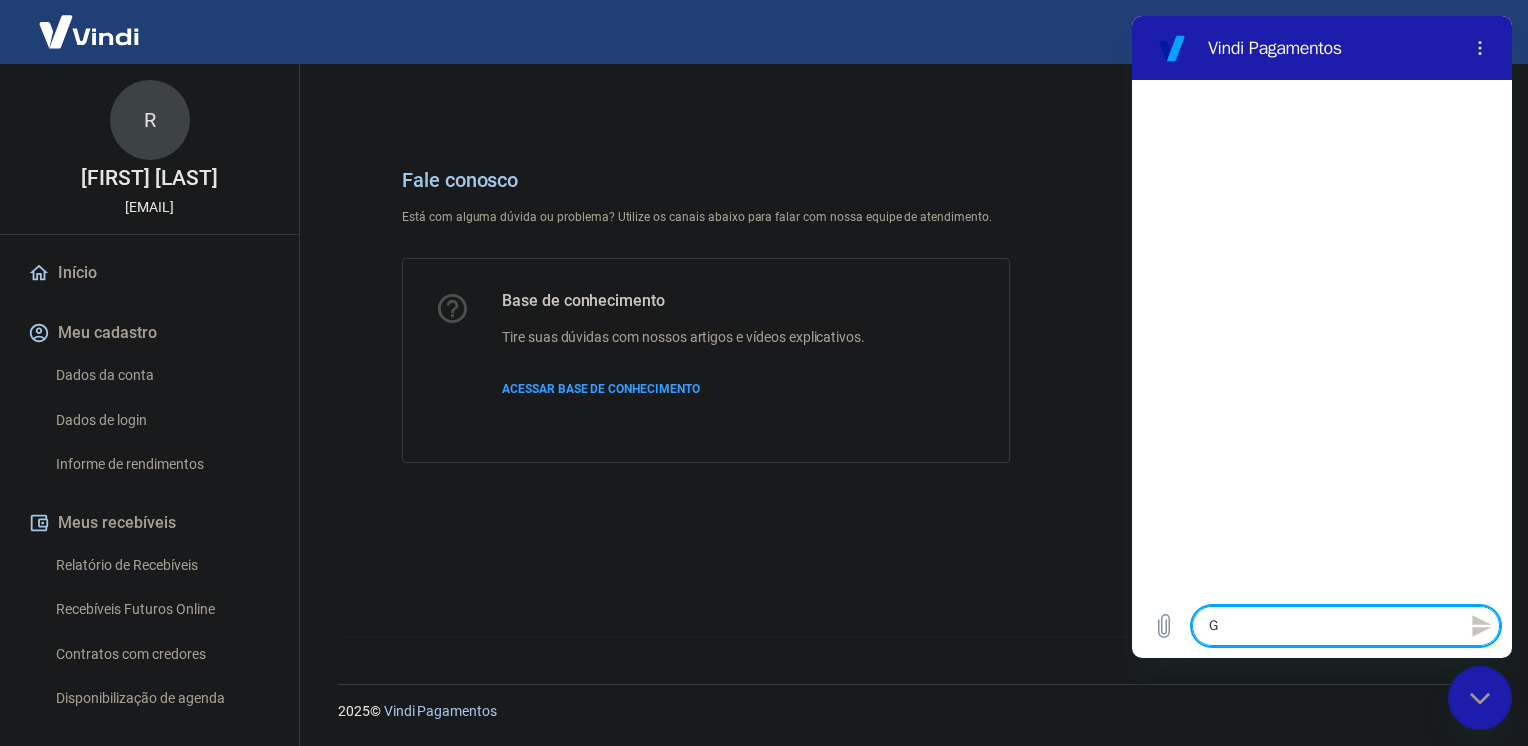 type on "Go" 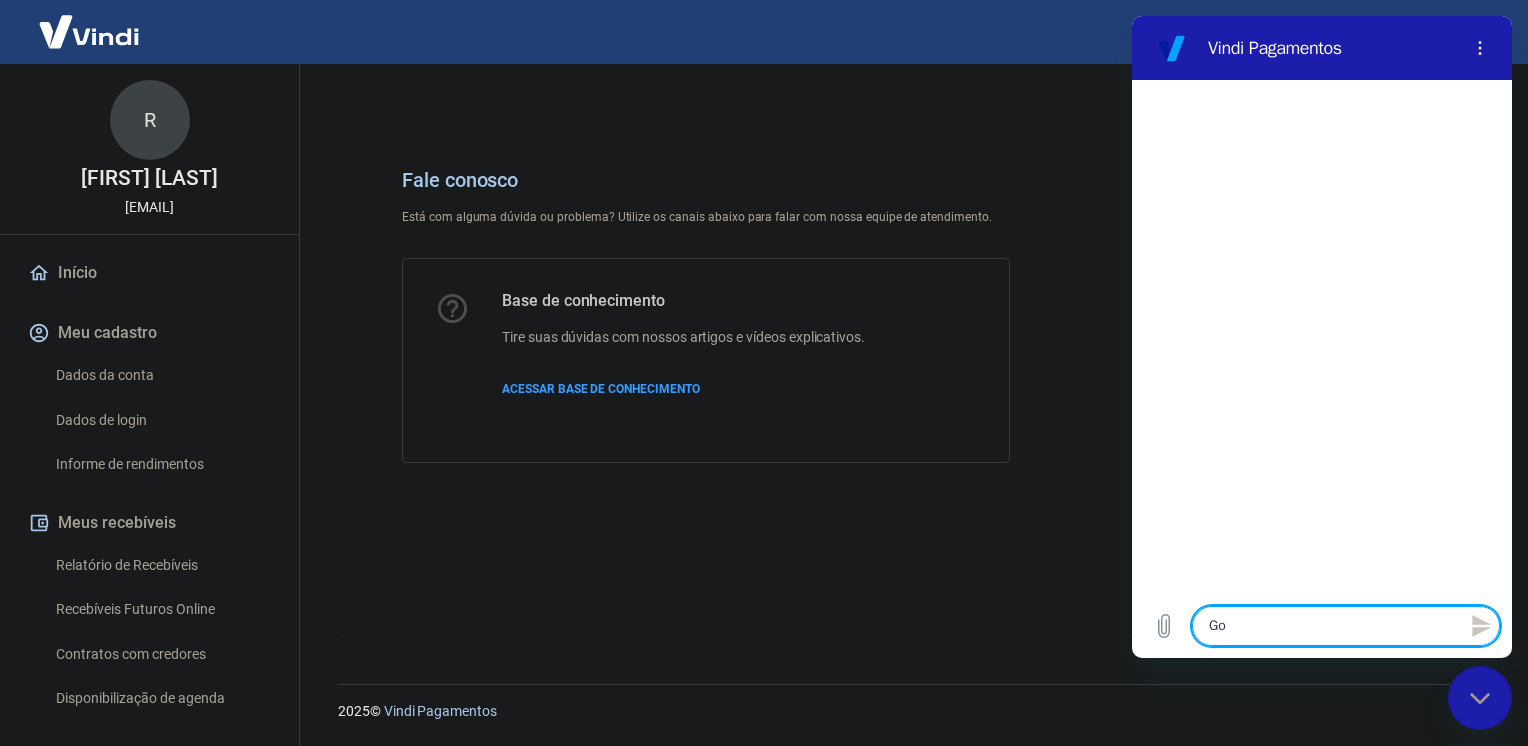 type on "Gos" 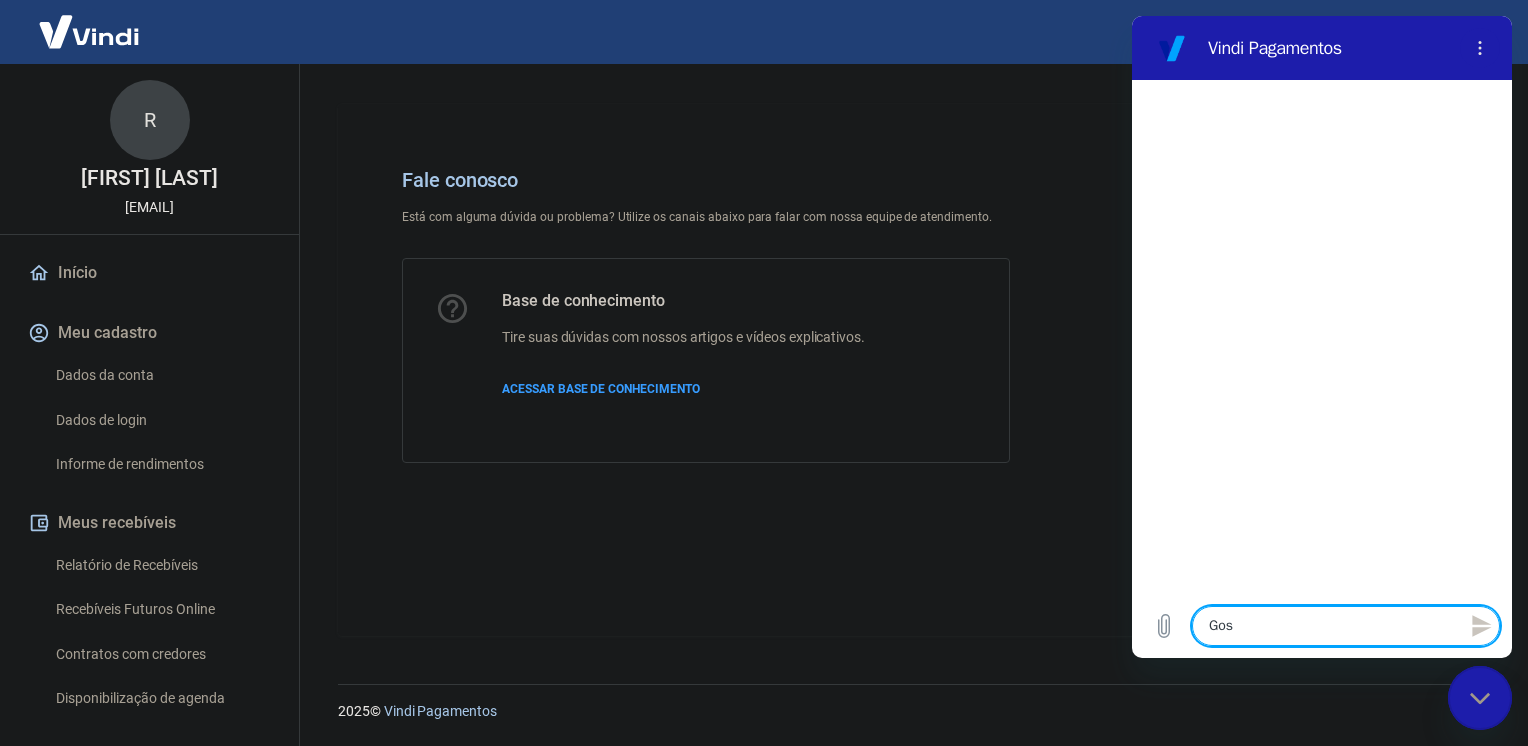 type on "[NAME]" 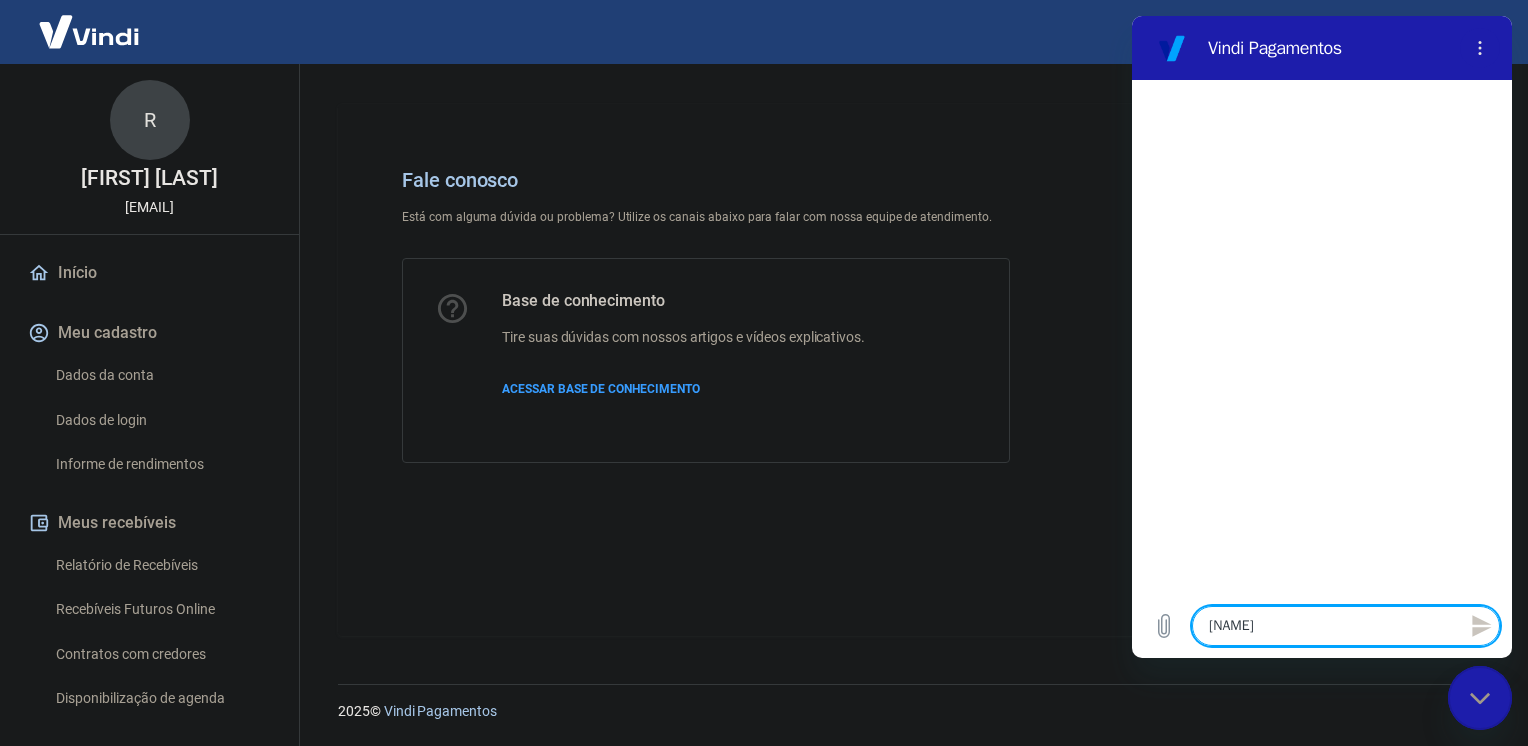 type on "[NAME]" 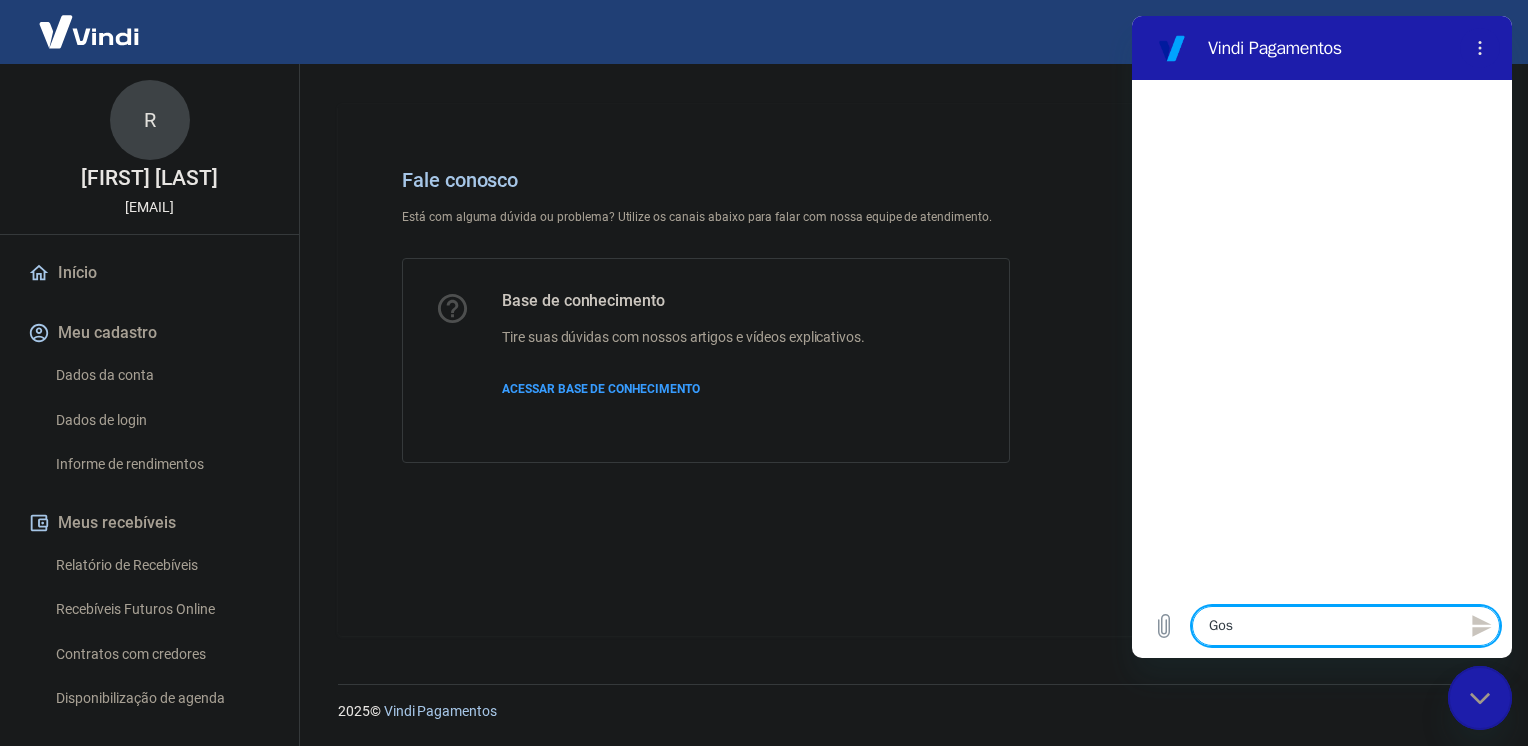 type on "Go" 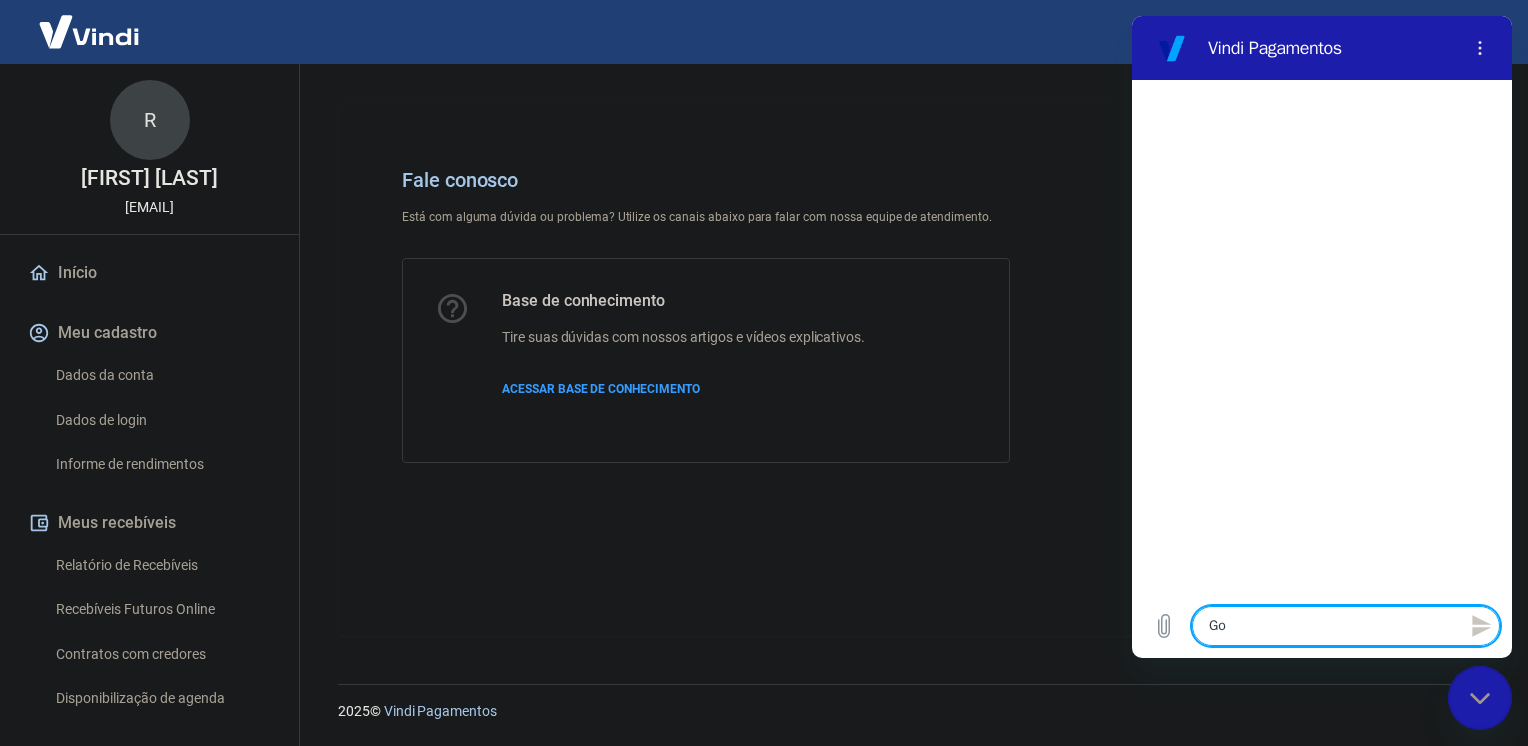 type on "G" 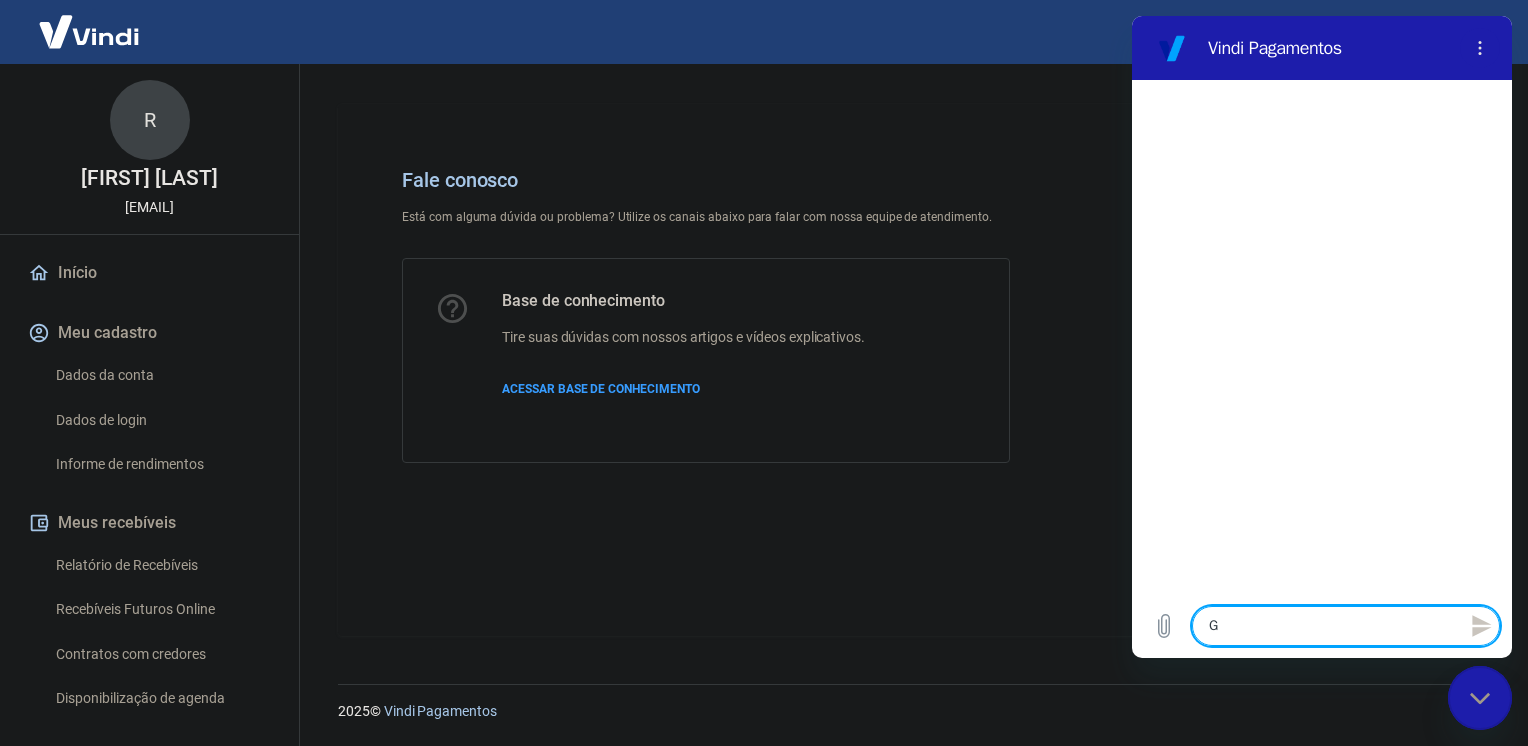 type on "x" 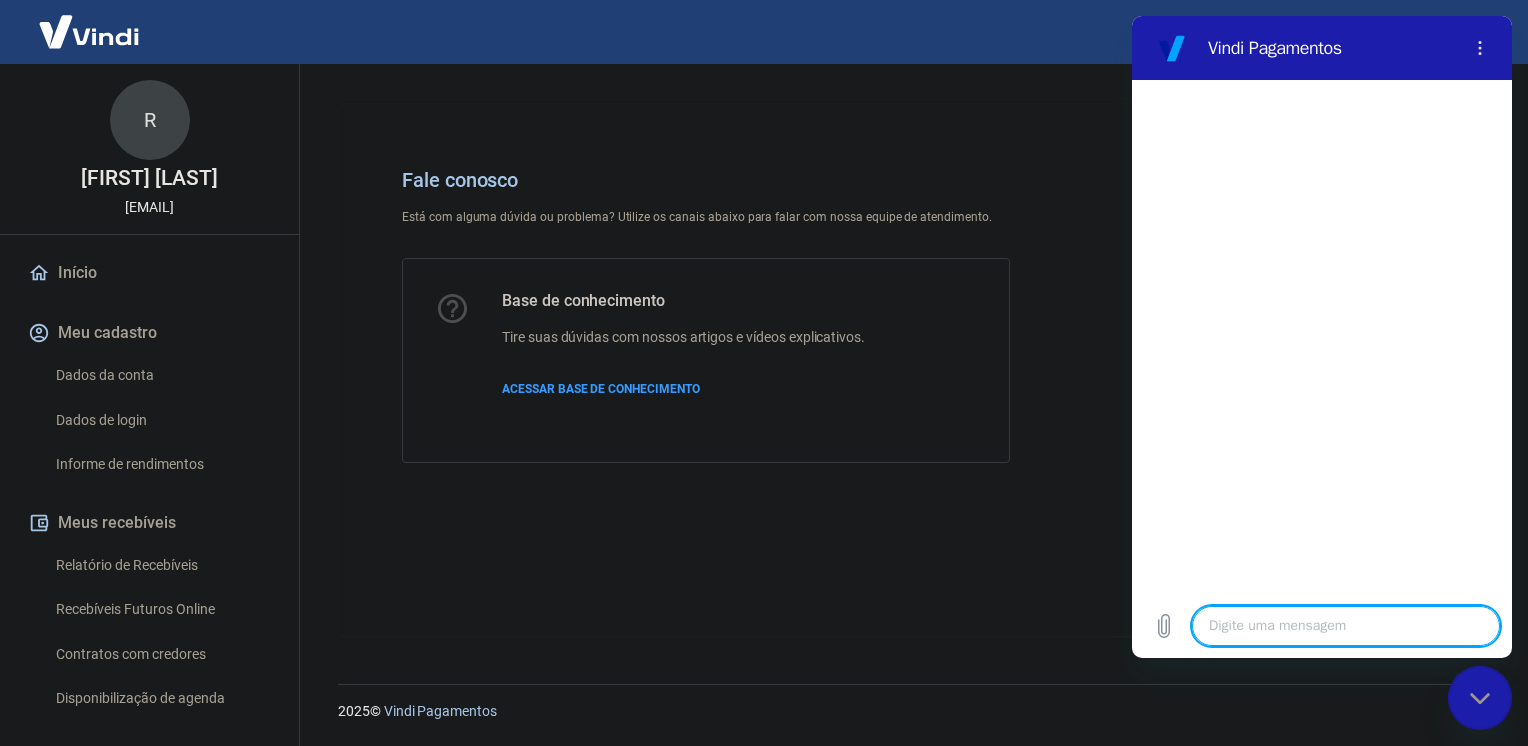 type on "O" 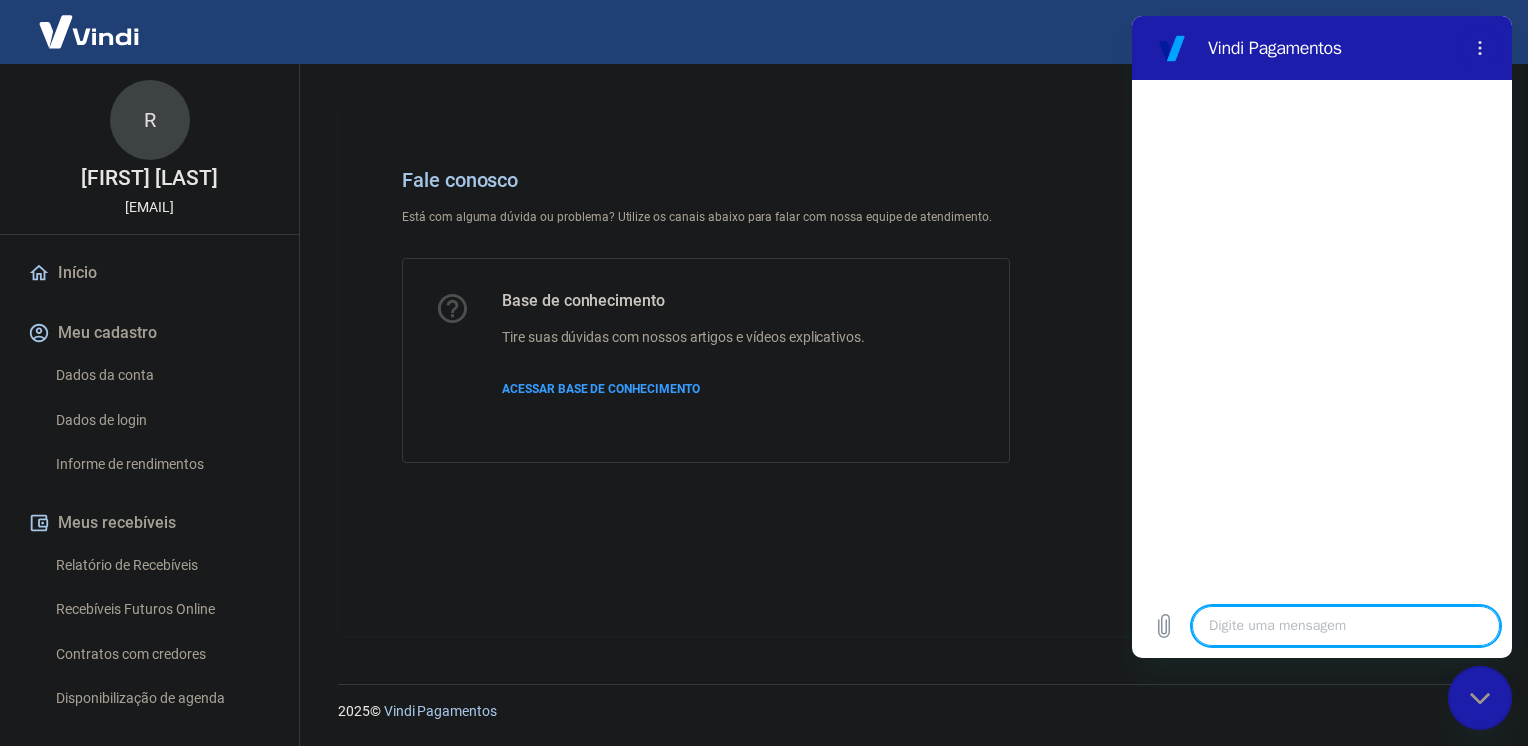 type on "x" 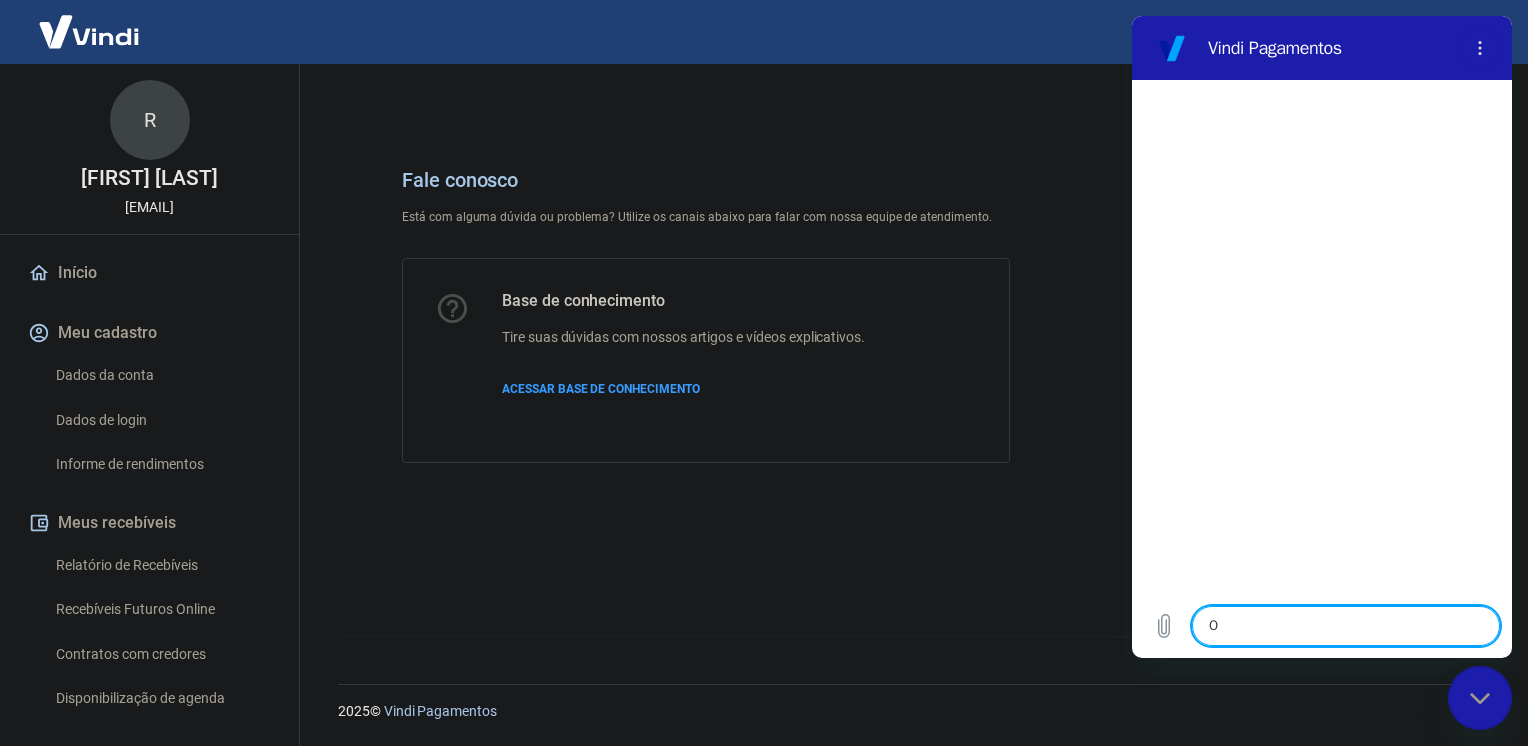 type on "Ol" 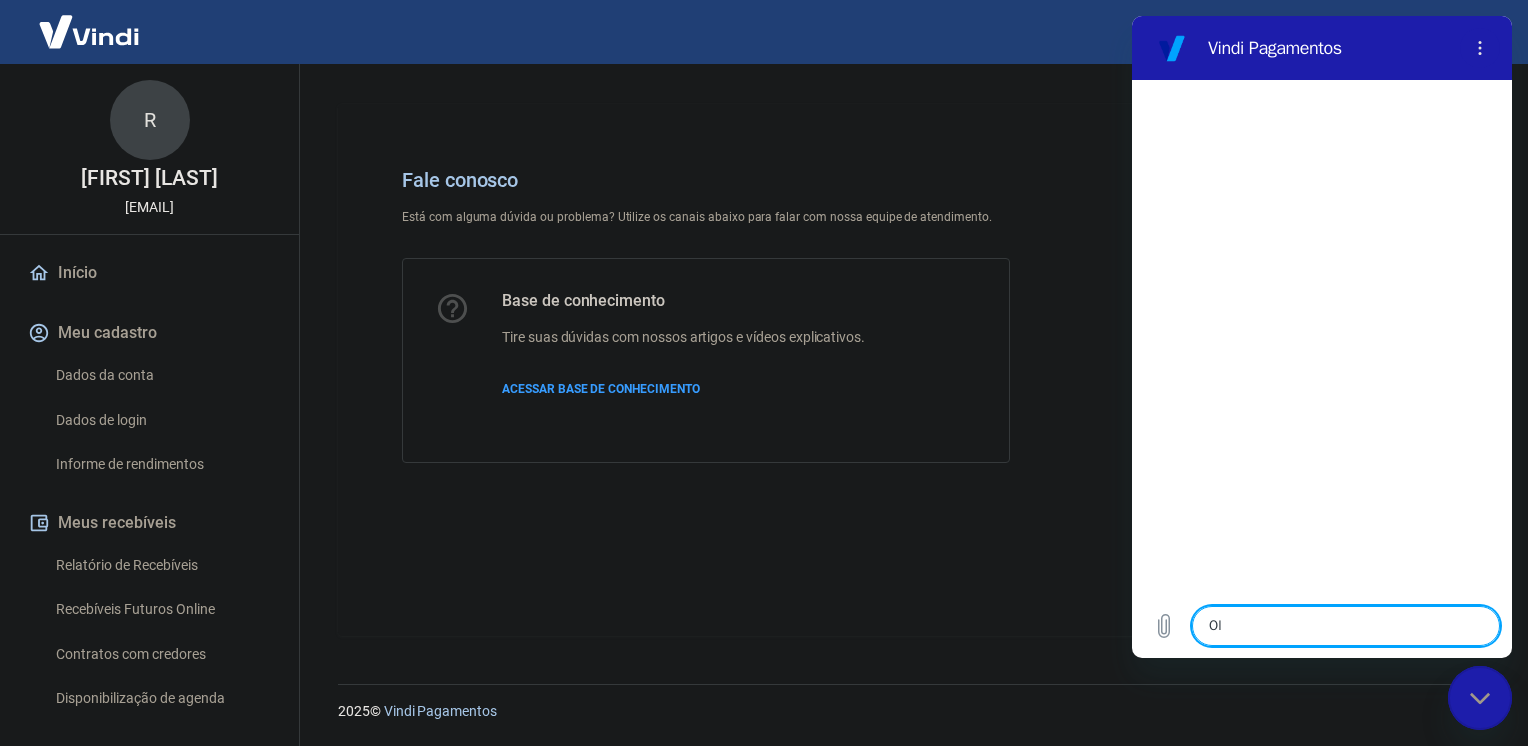 type on "x" 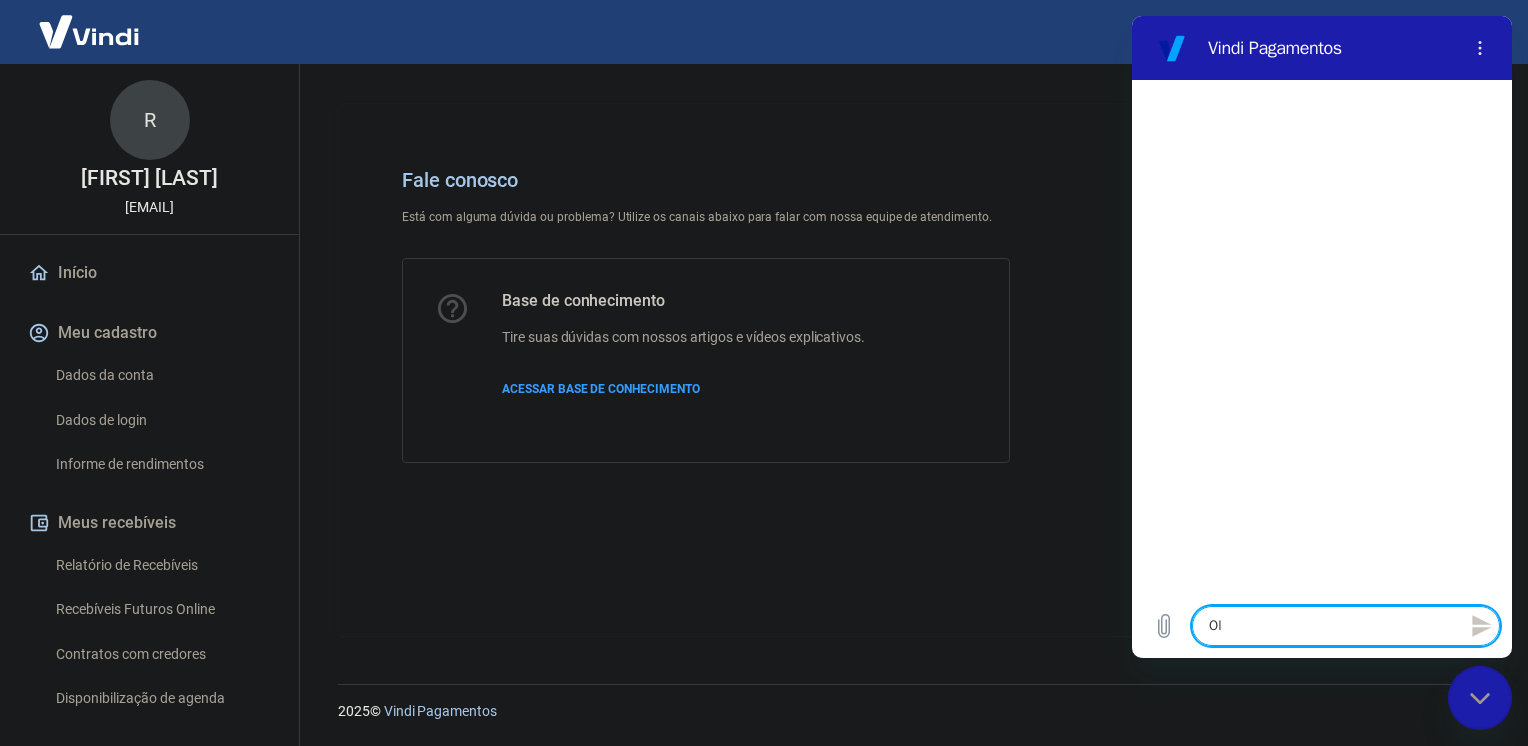 type on "Ola" 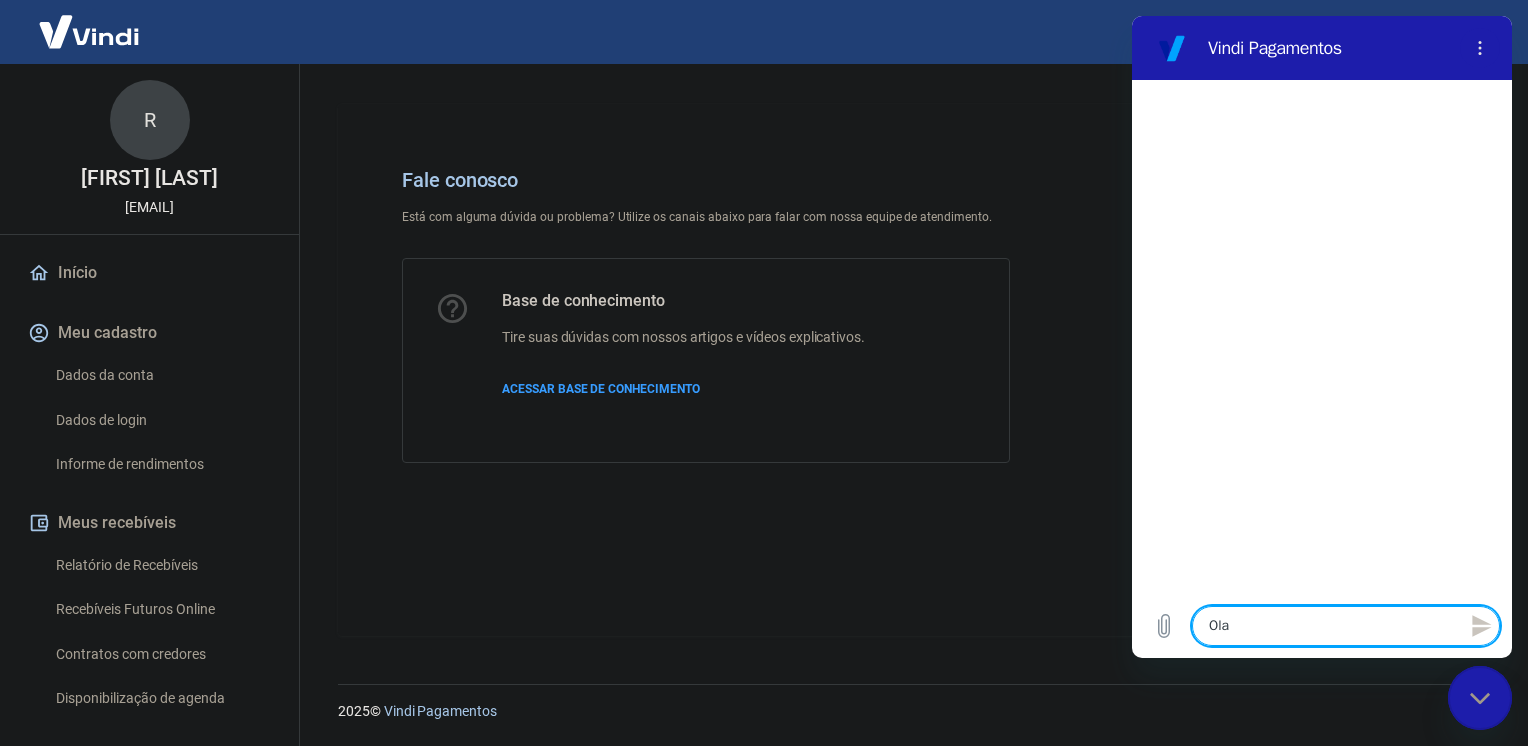 type 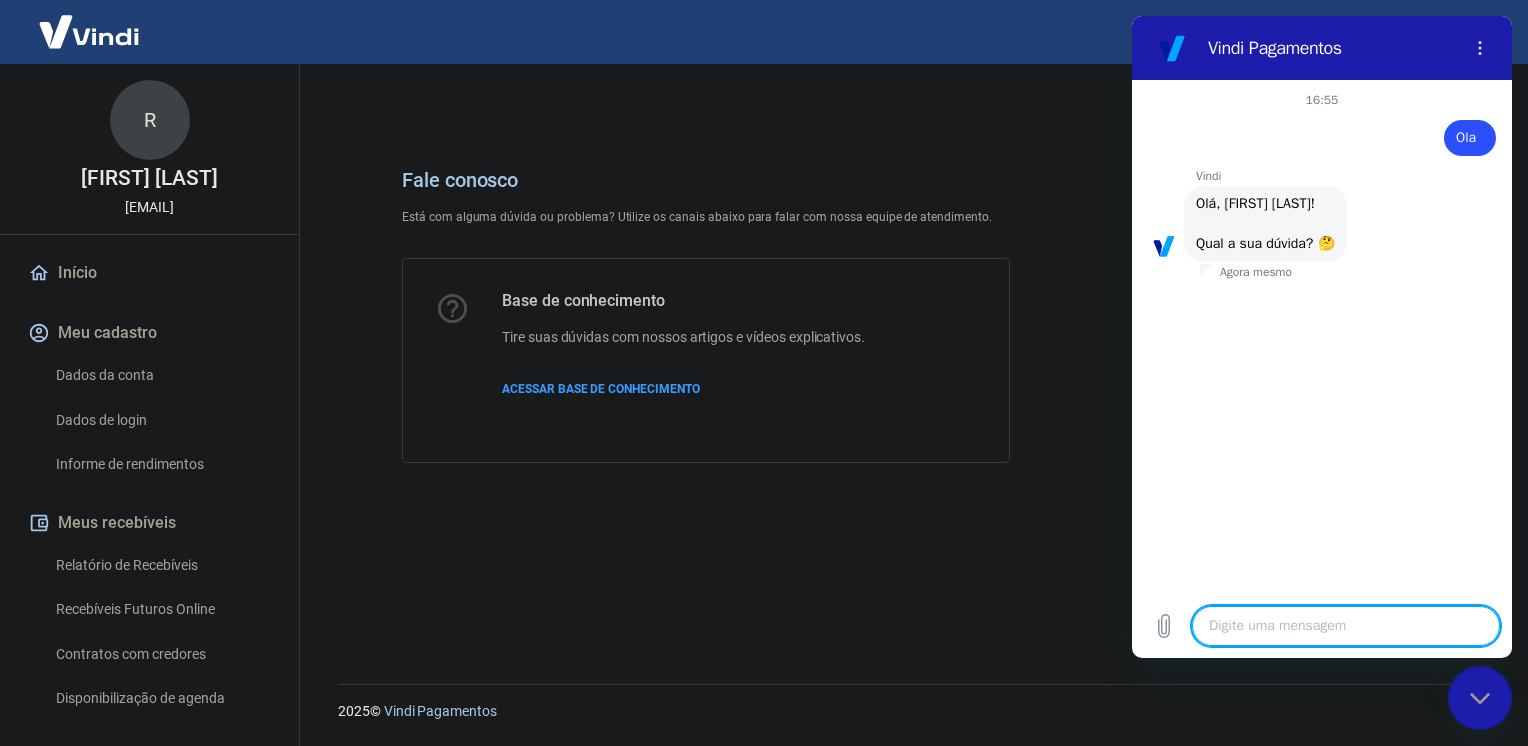 scroll, scrollTop: 55, scrollLeft: 0, axis: vertical 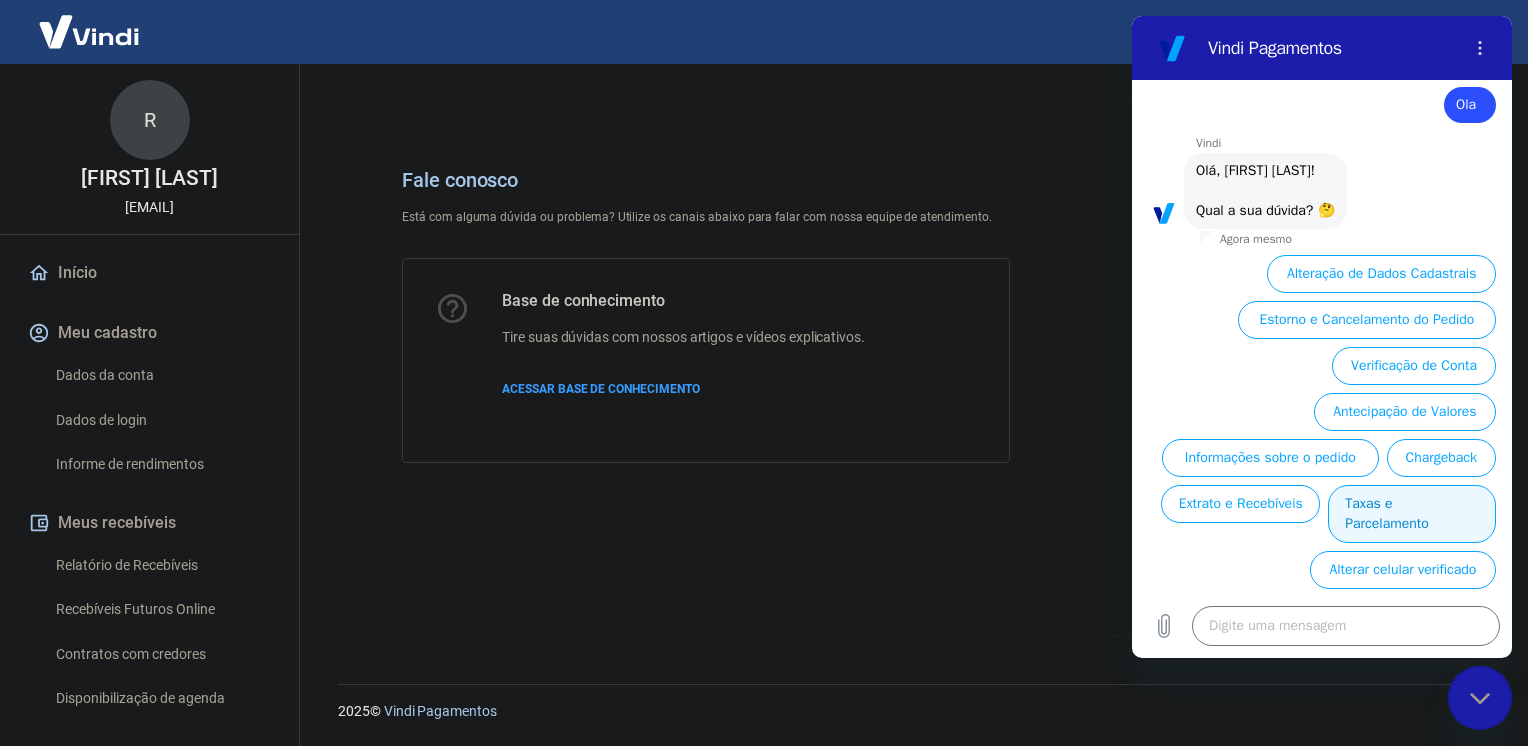 click on "Taxas e Parcelamento" at bounding box center (1412, 514) 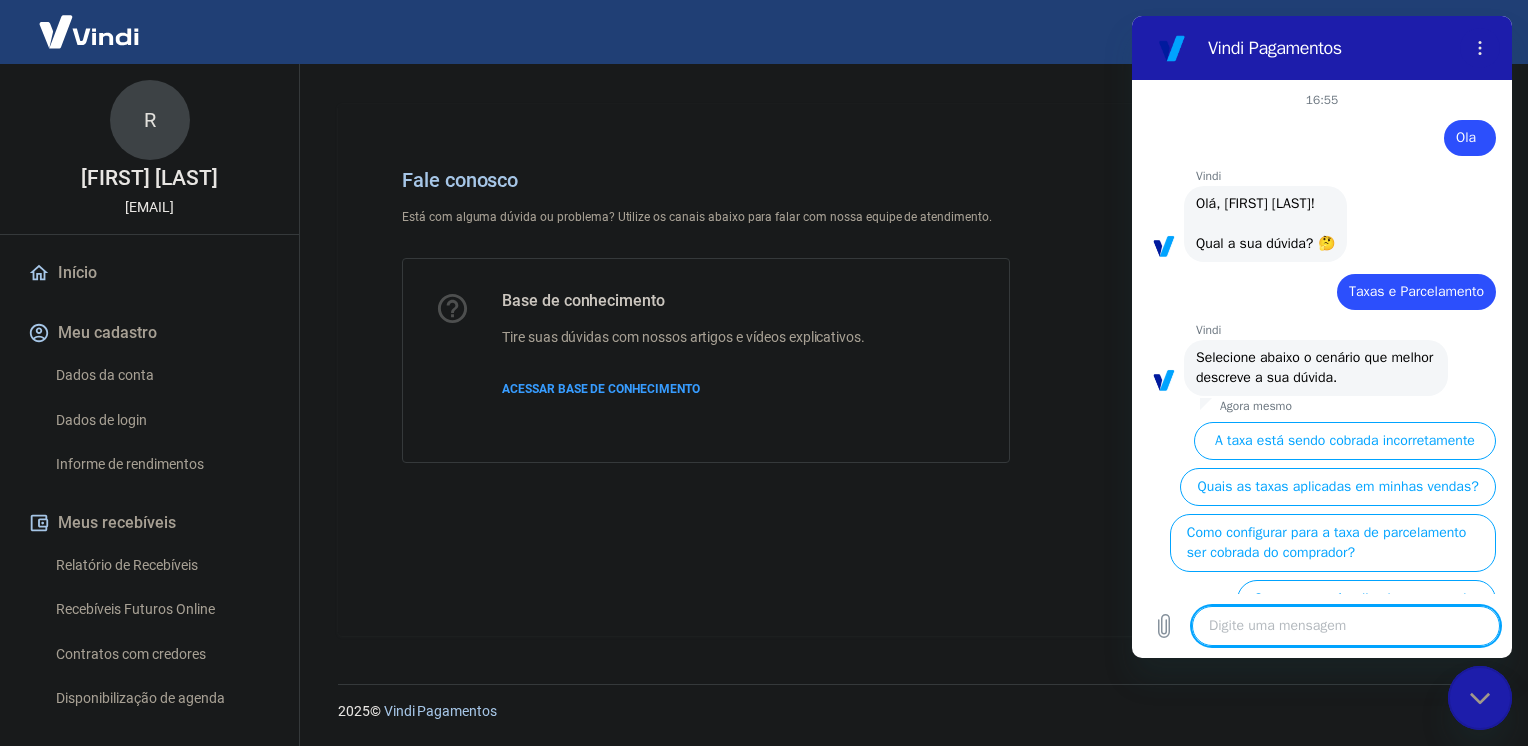 scroll, scrollTop: 92, scrollLeft: 0, axis: vertical 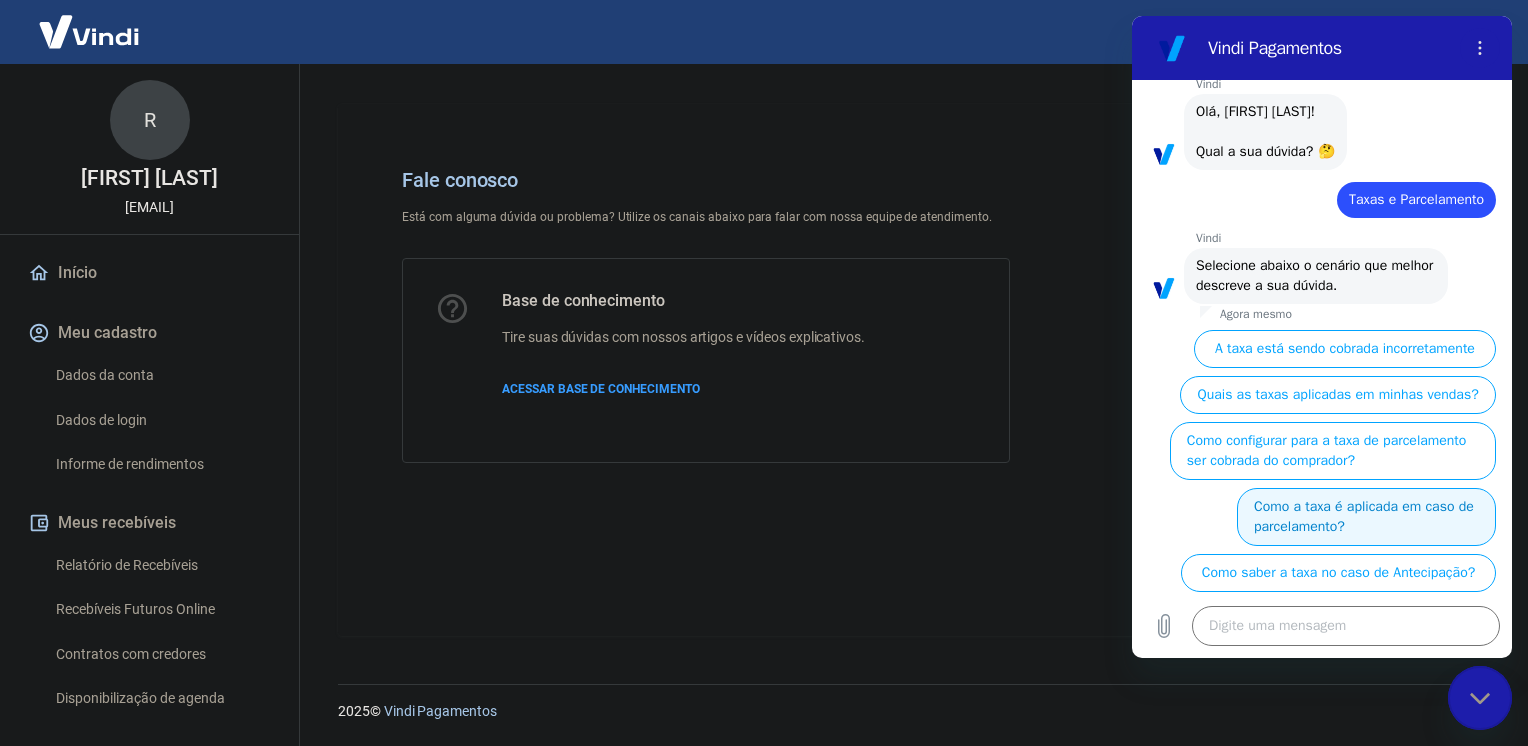 click on "Como a taxa é aplicada em caso de parcelamento?" at bounding box center (1366, 517) 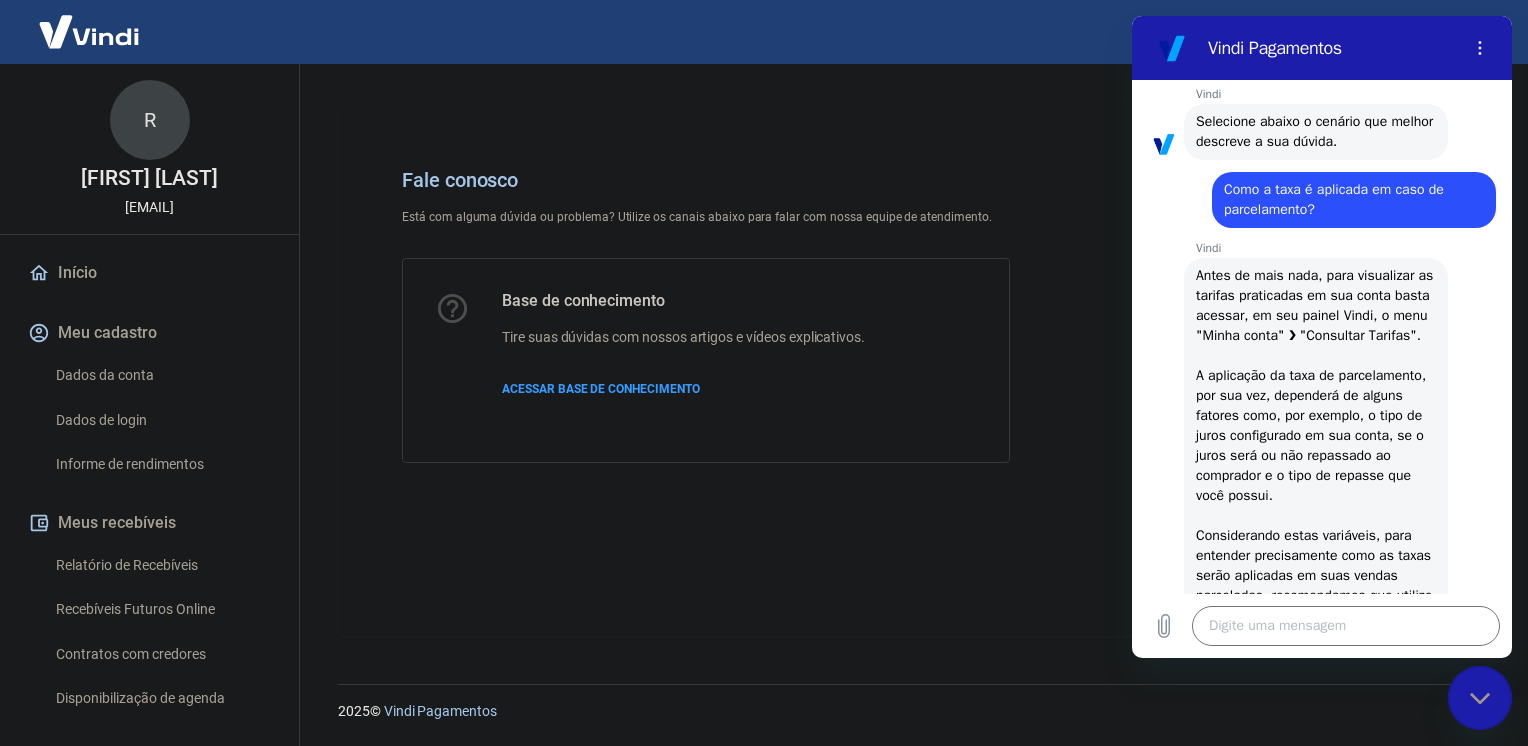 scroll, scrollTop: 336, scrollLeft: 0, axis: vertical 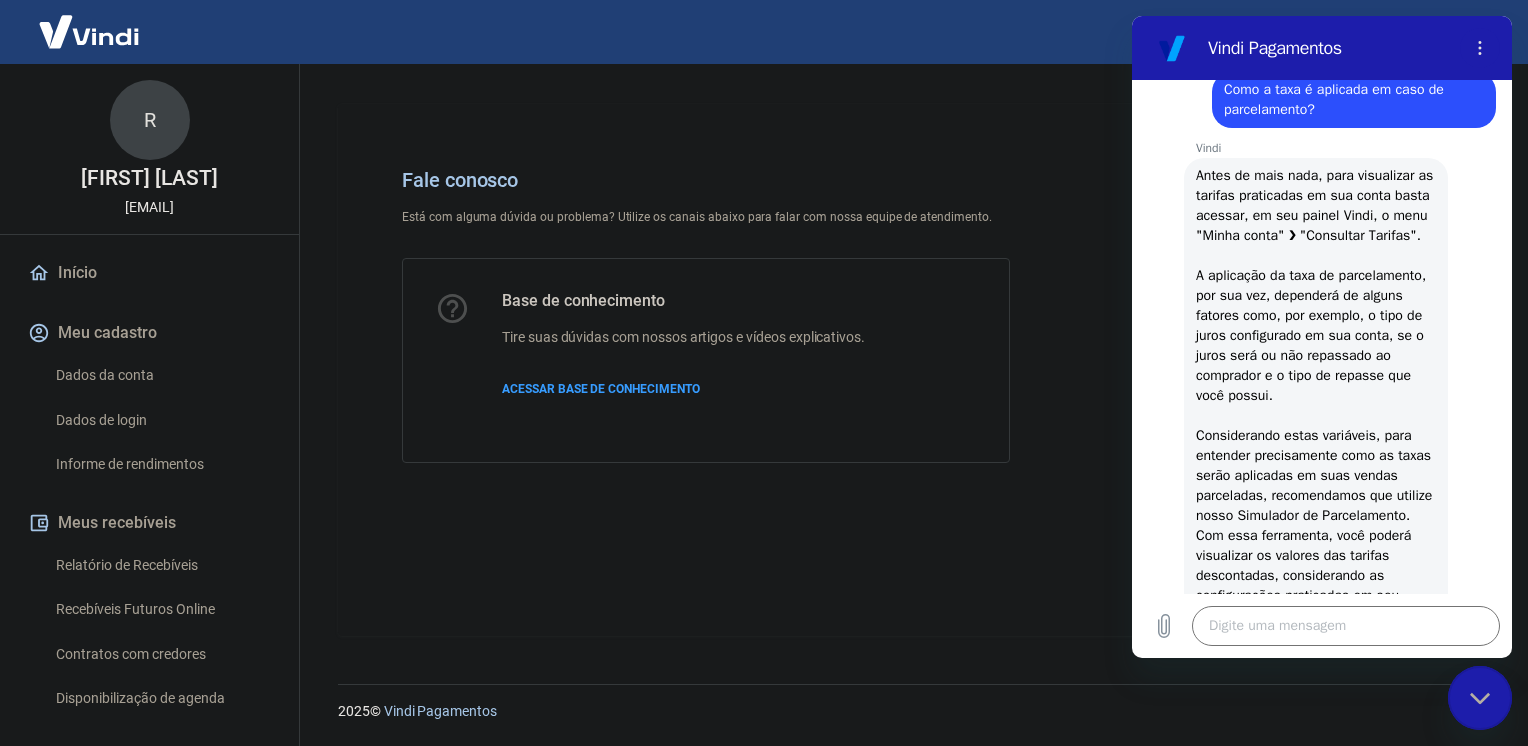 click at bounding box center [1480, 698] 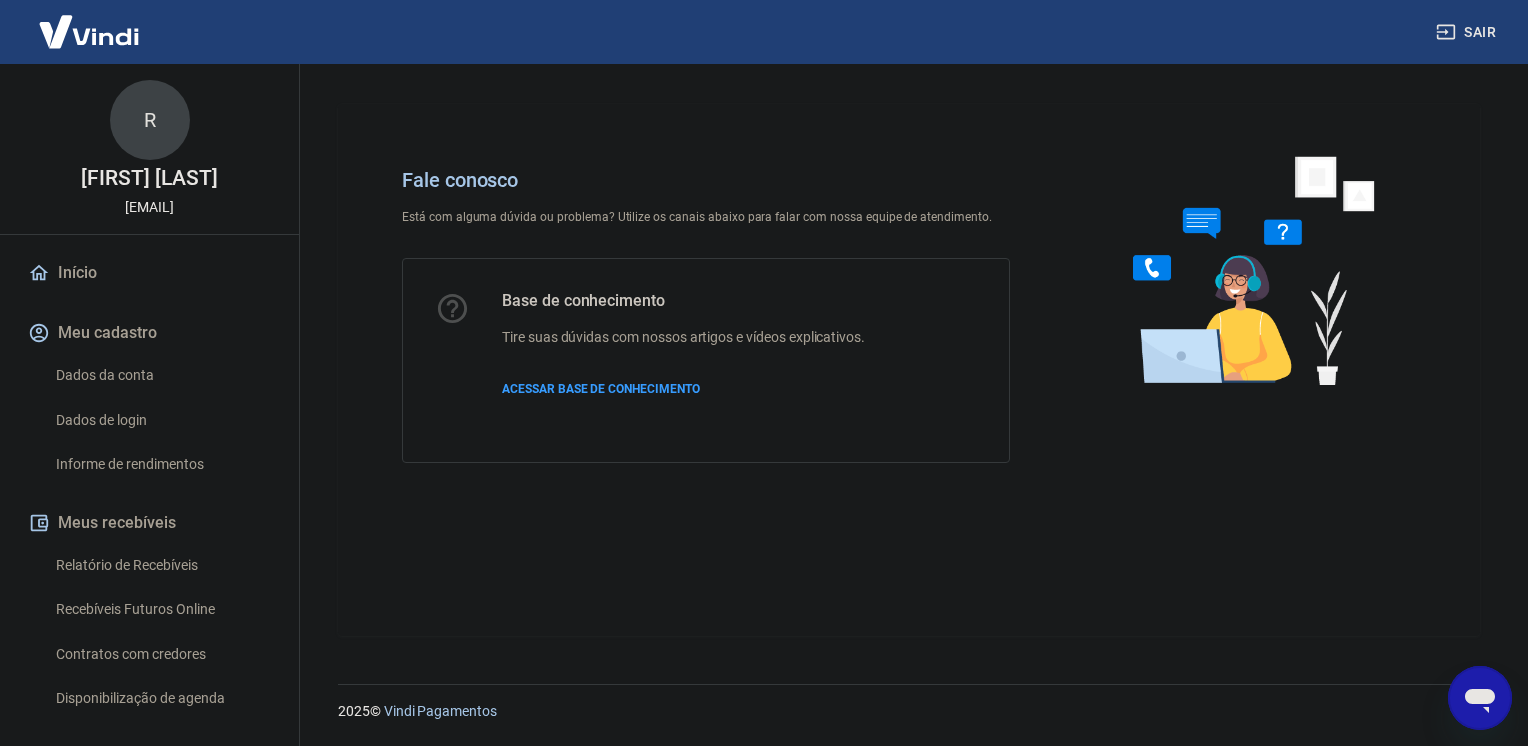 click at bounding box center (89, 31) 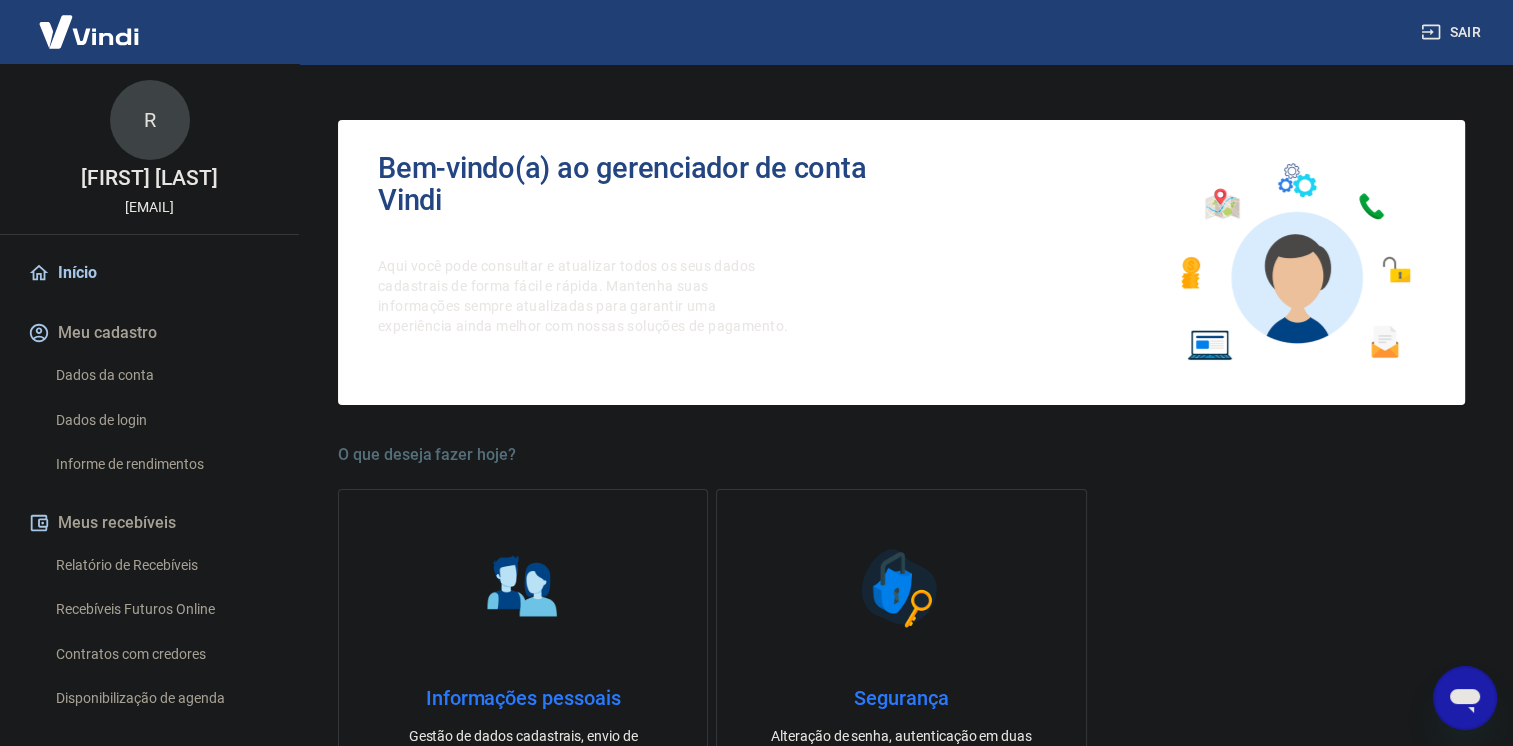 scroll, scrollTop: 100, scrollLeft: 0, axis: vertical 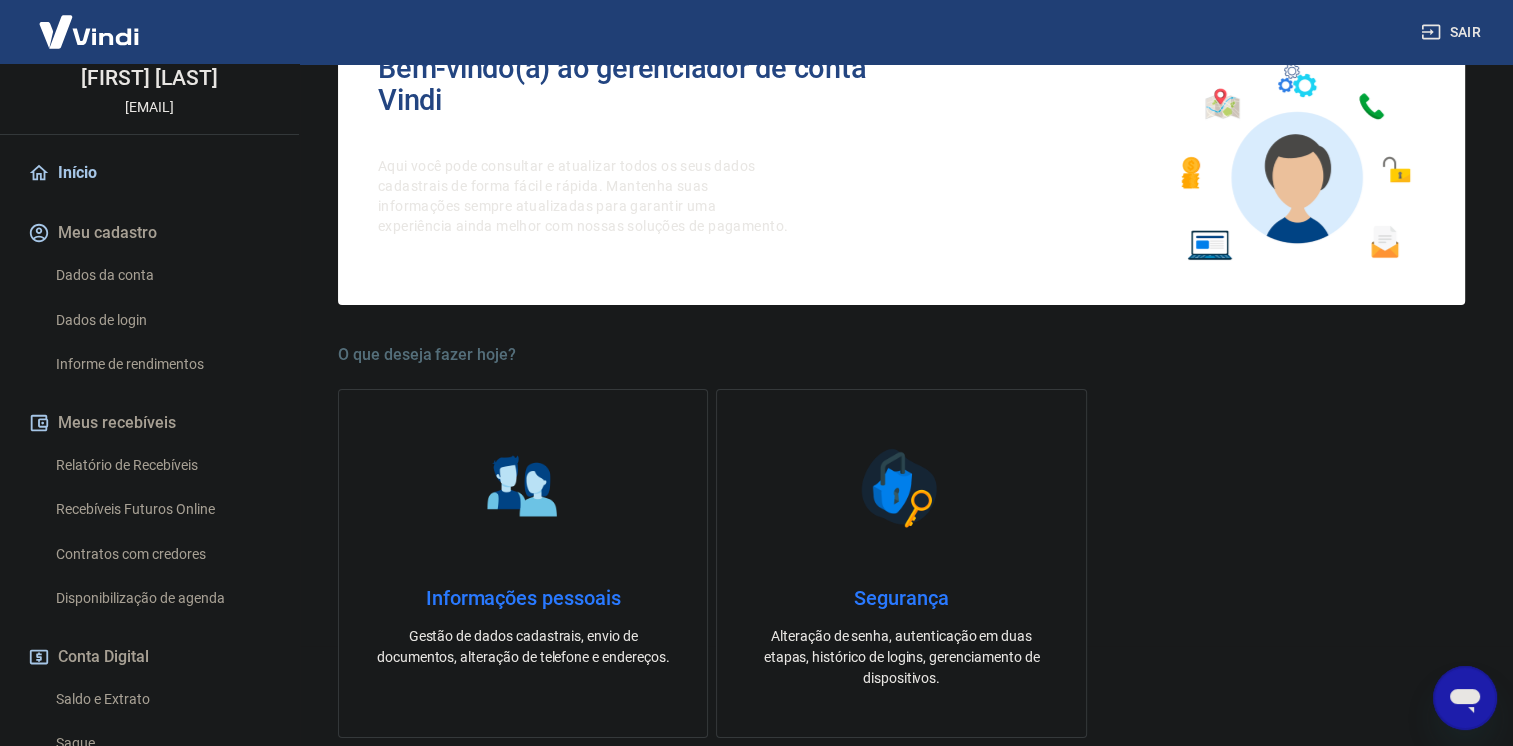 click on "Dados da conta" at bounding box center (161, 275) 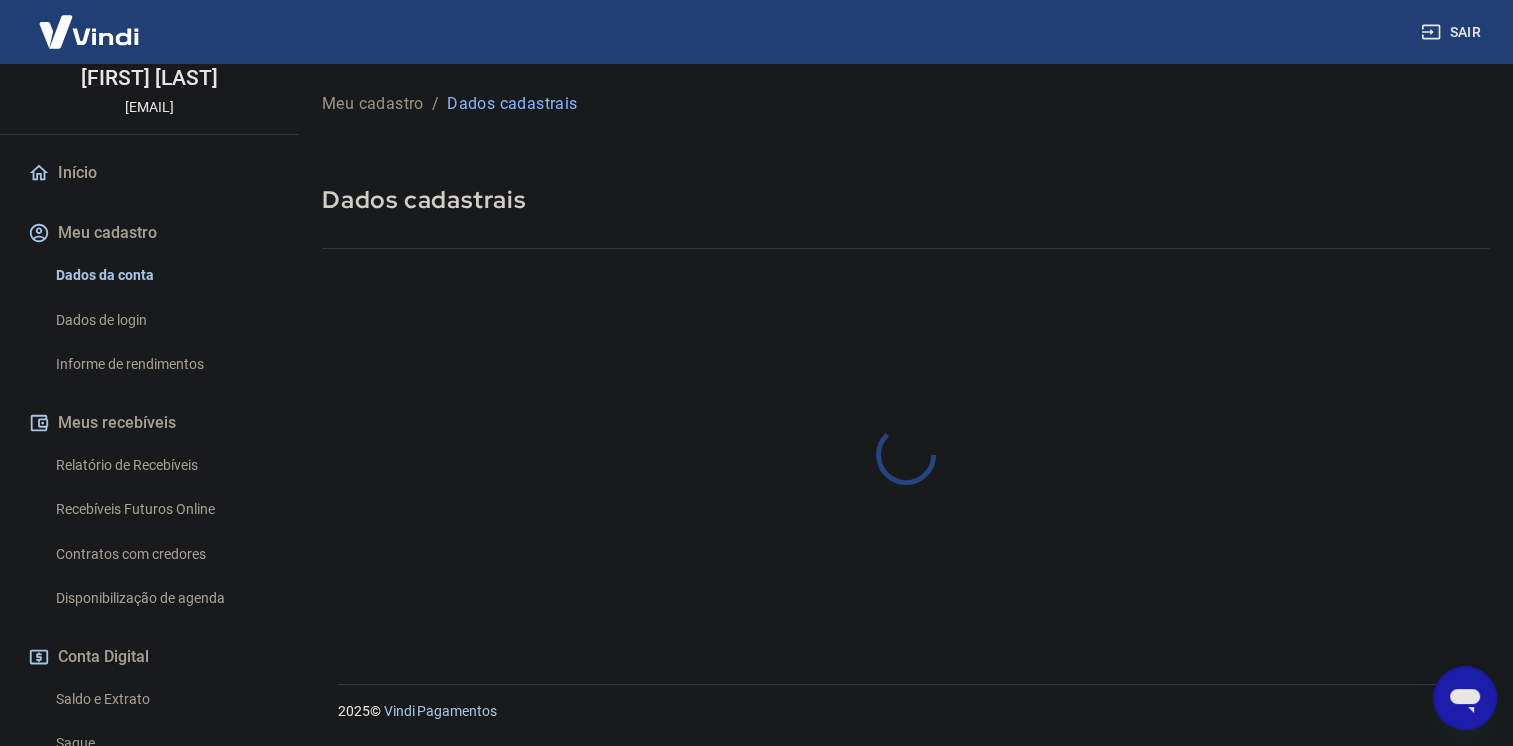 scroll, scrollTop: 0, scrollLeft: 0, axis: both 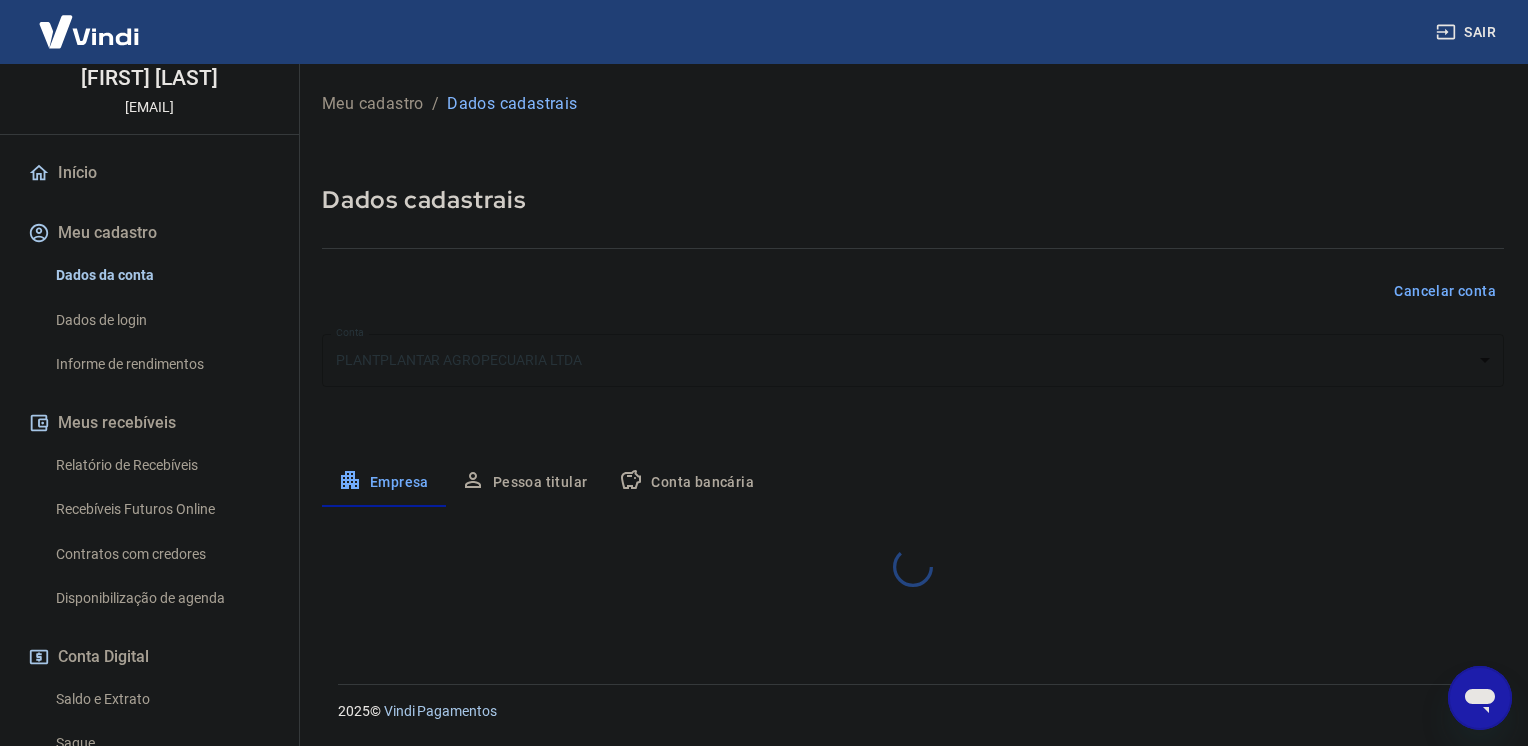 select on "SP" 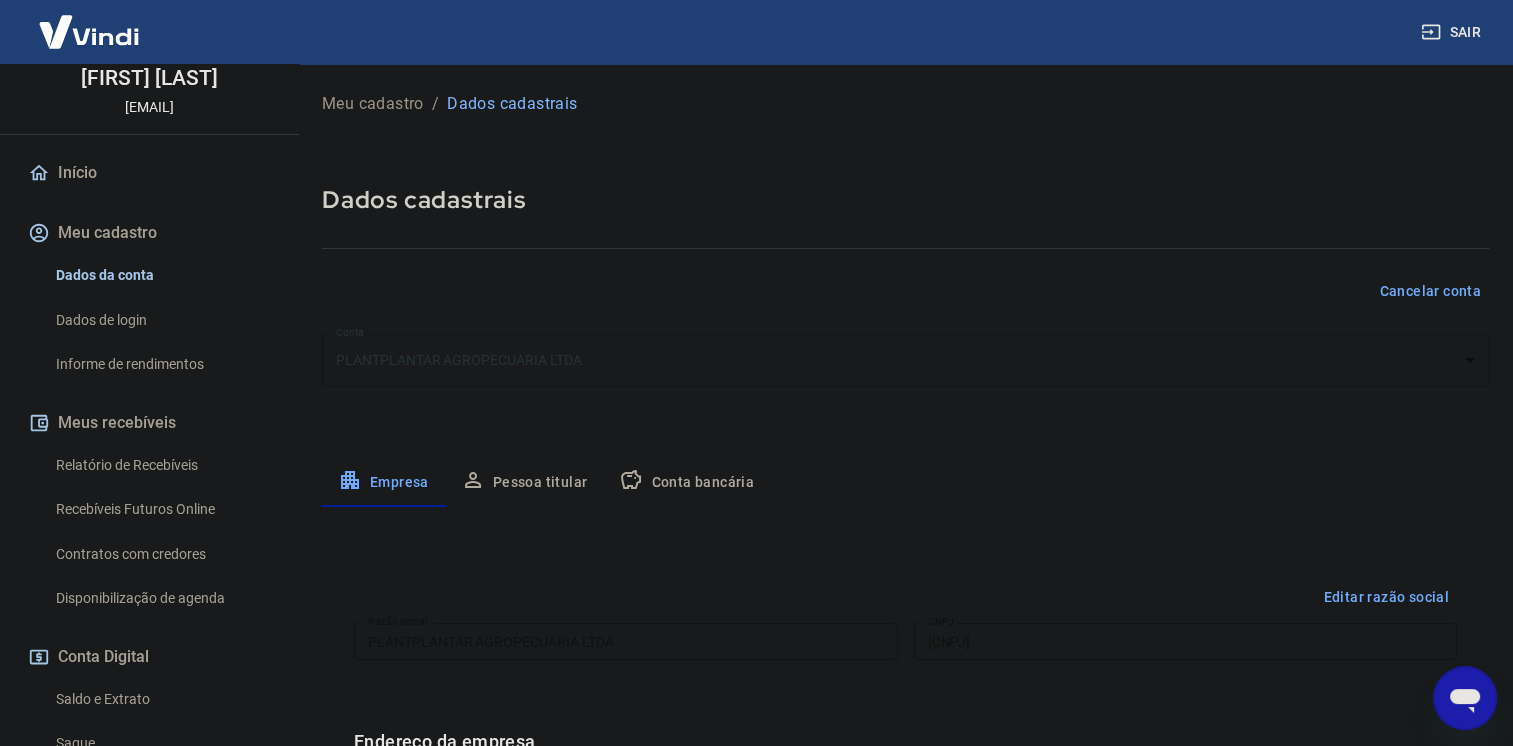 scroll, scrollTop: 600, scrollLeft: 0, axis: vertical 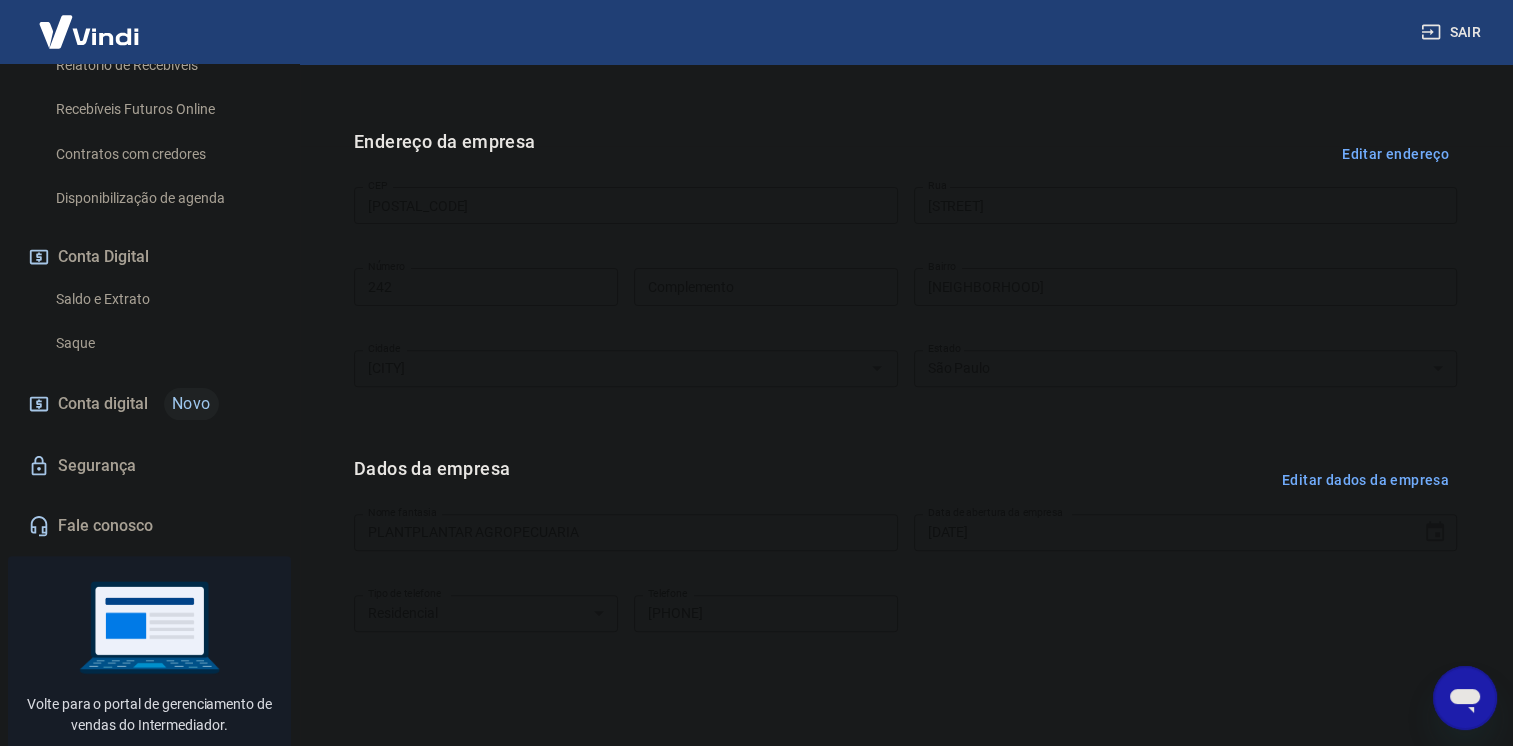 click on "Conta digital Novo" at bounding box center [149, 404] 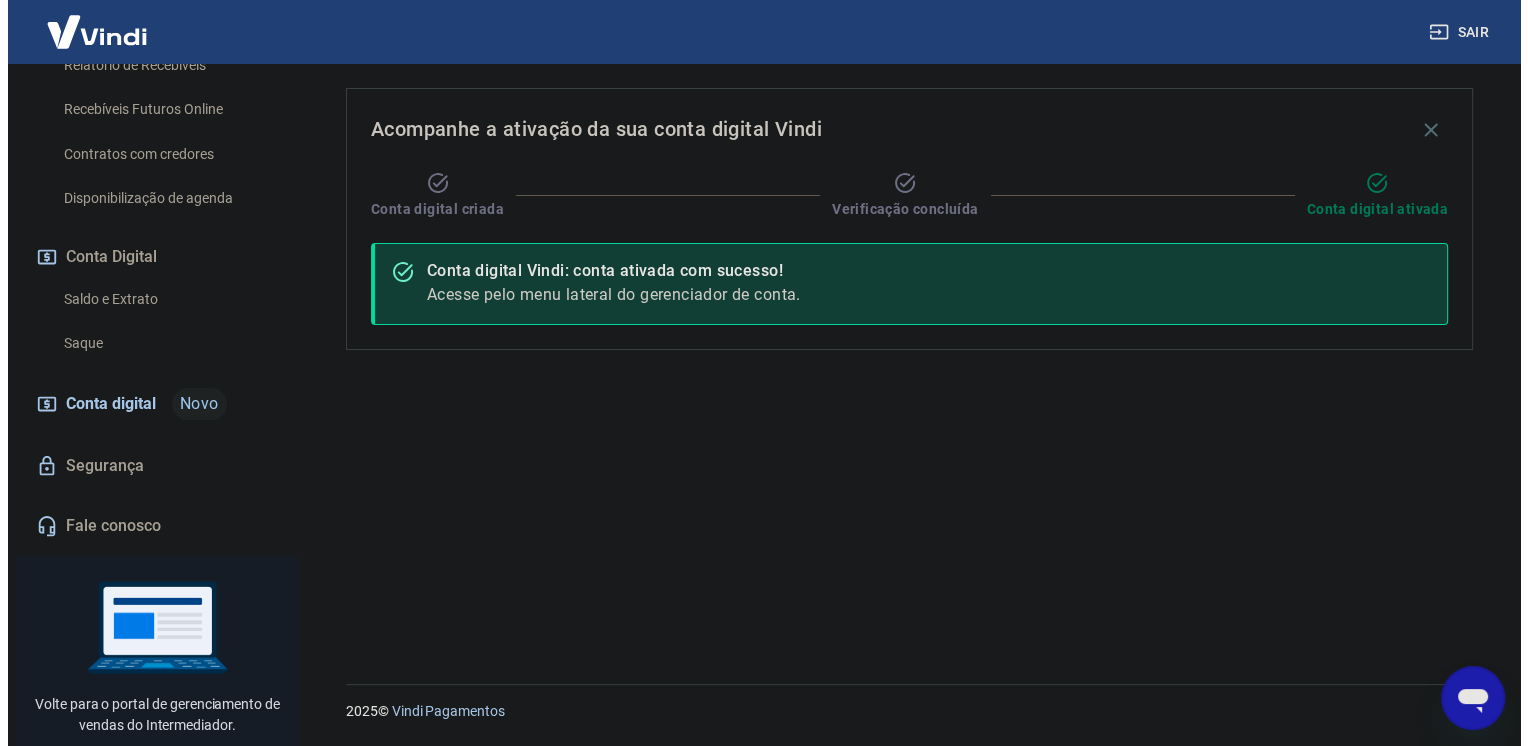 scroll, scrollTop: 0, scrollLeft: 0, axis: both 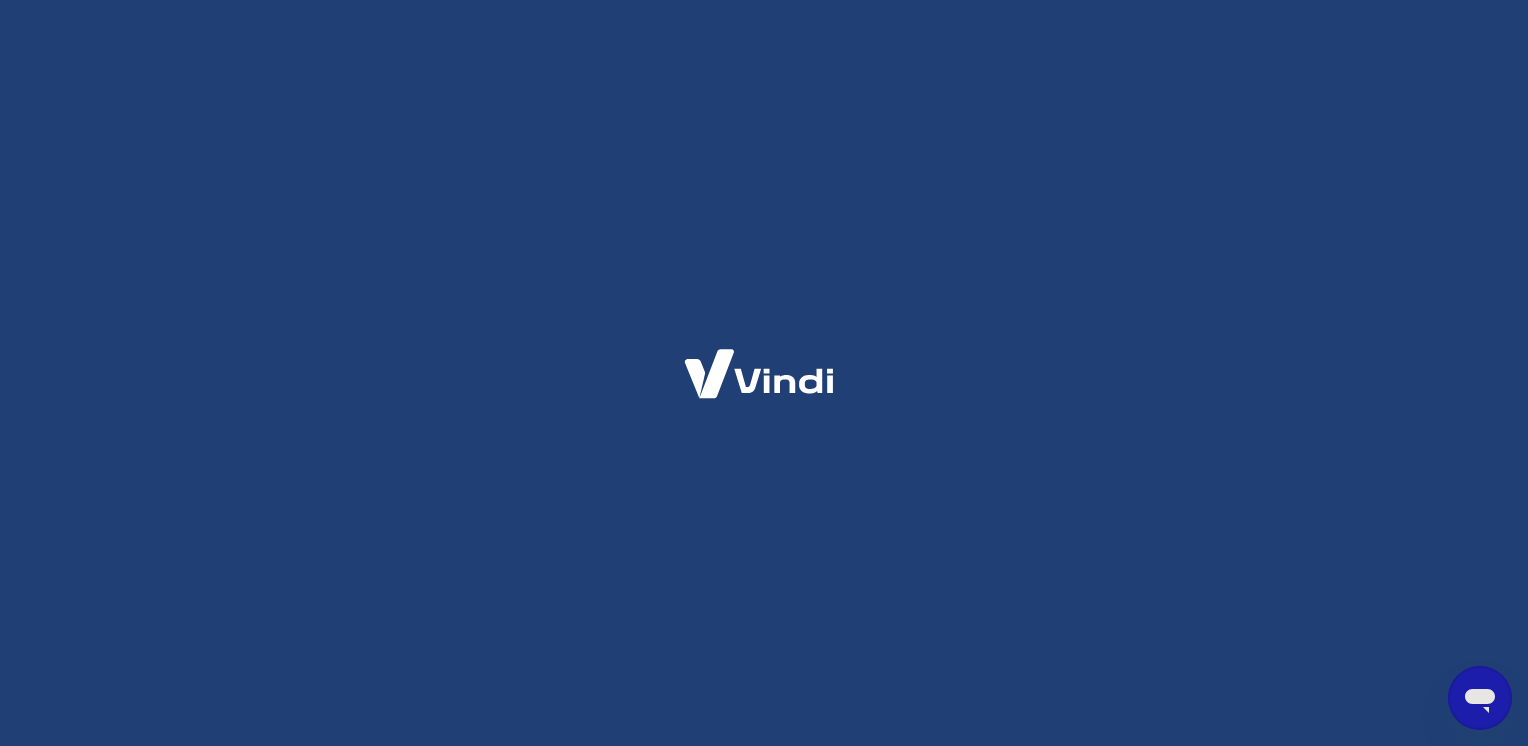 type on "x" 